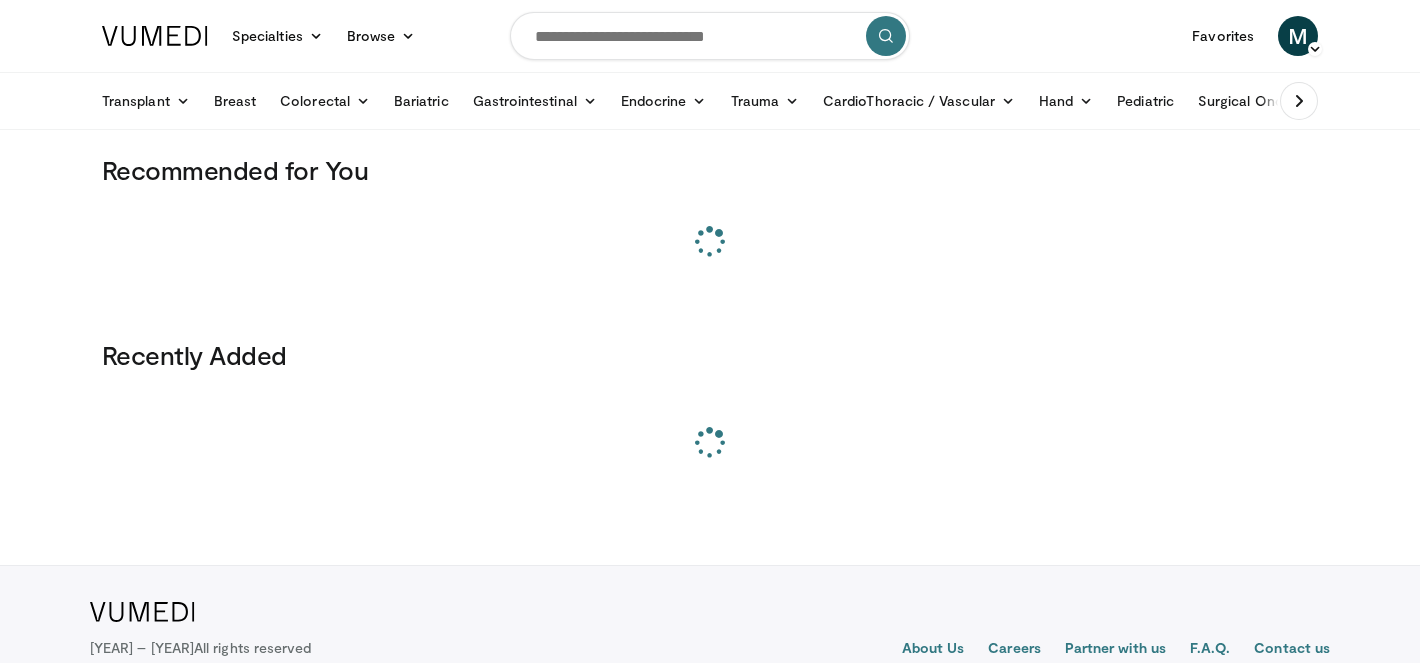 scroll, scrollTop: 0, scrollLeft: 0, axis: both 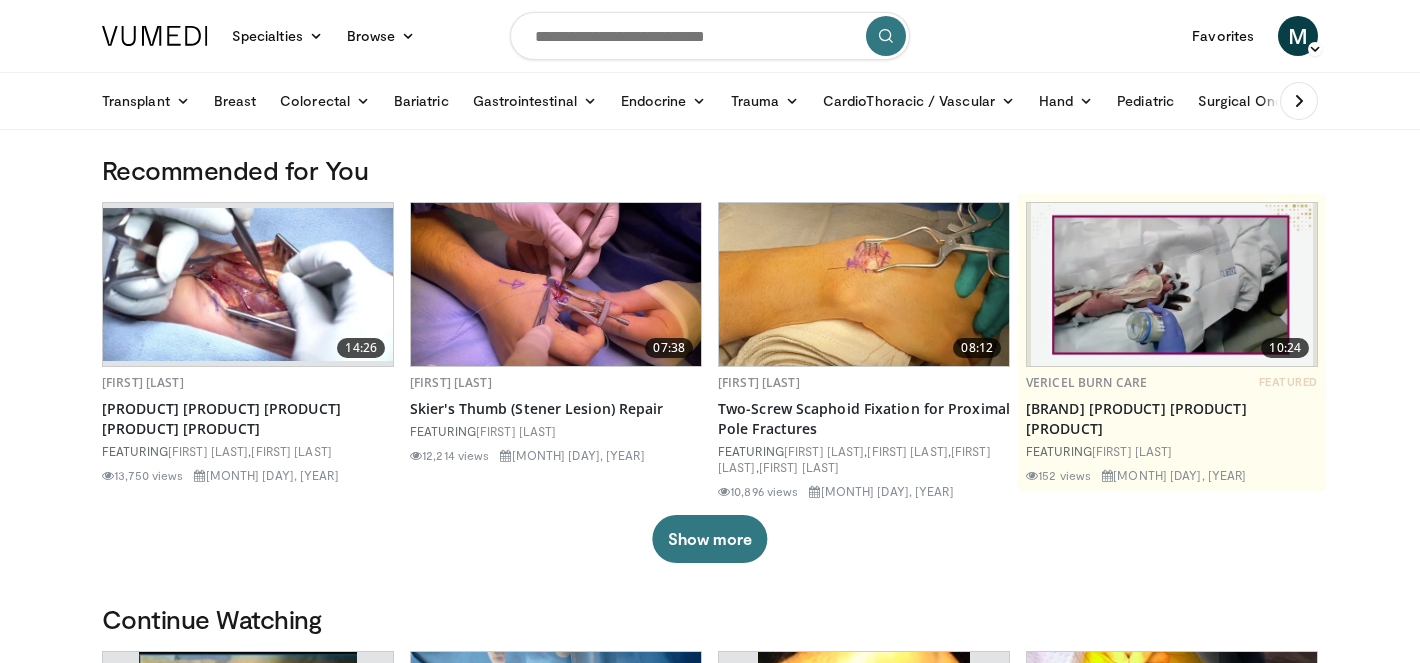 click at bounding box center [710, 36] 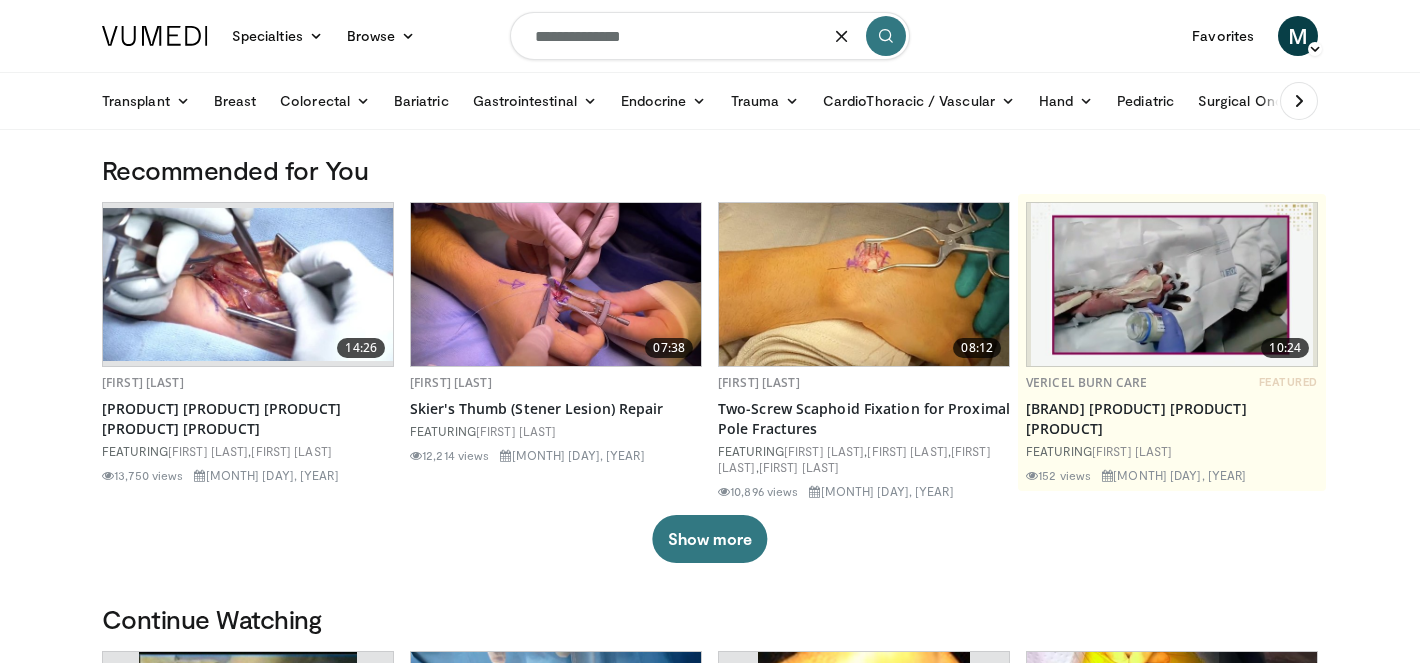 type on "**********" 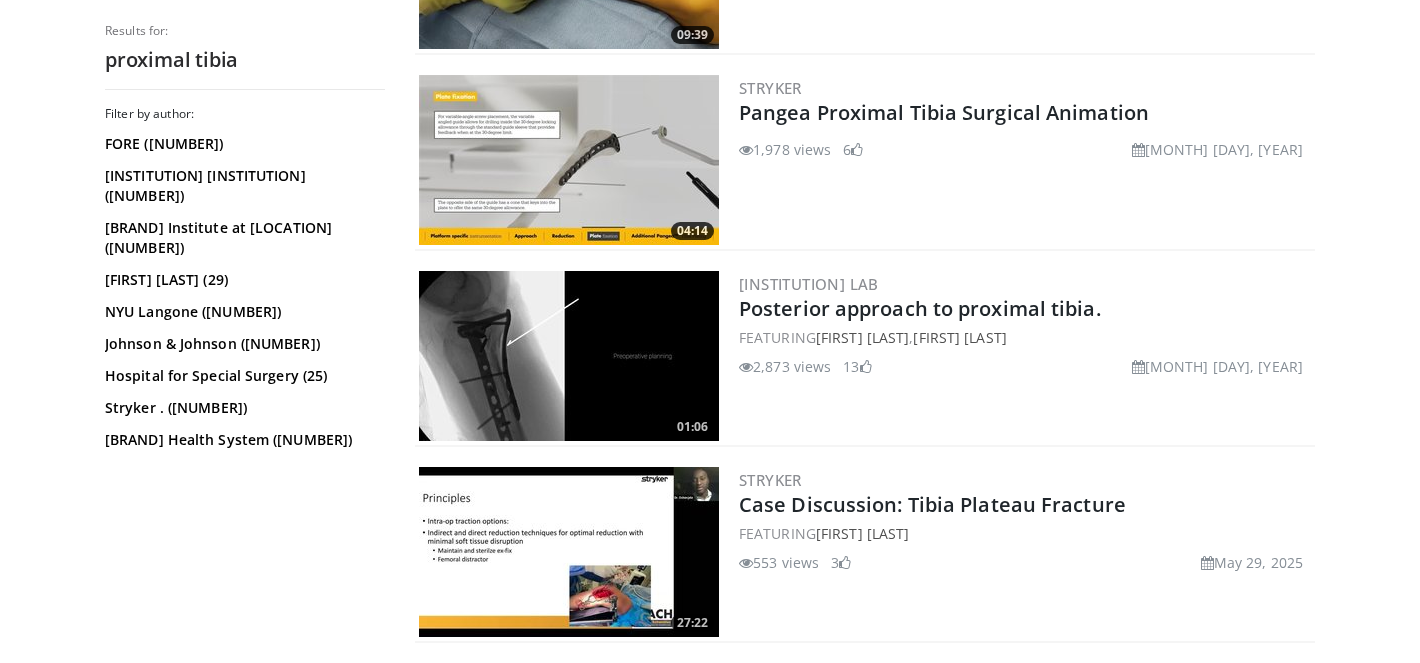 scroll, scrollTop: 563, scrollLeft: 0, axis: vertical 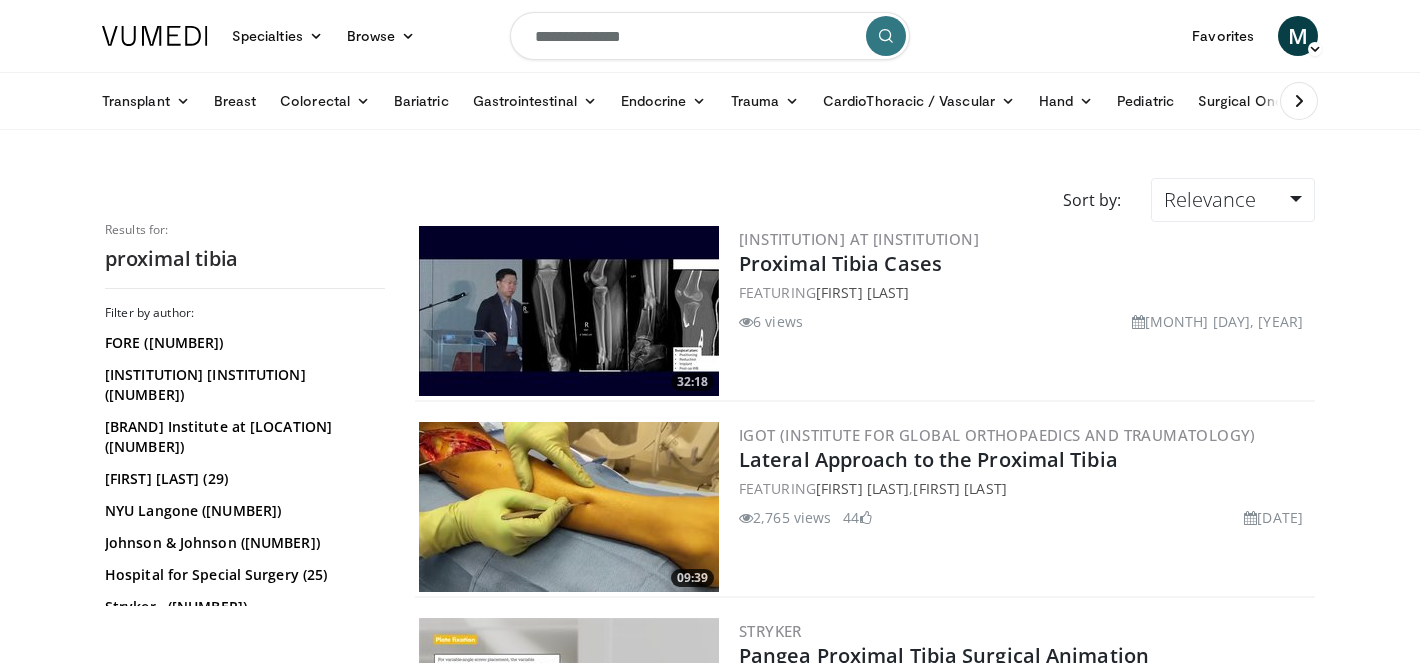 click on "**********" at bounding box center (710, 36) 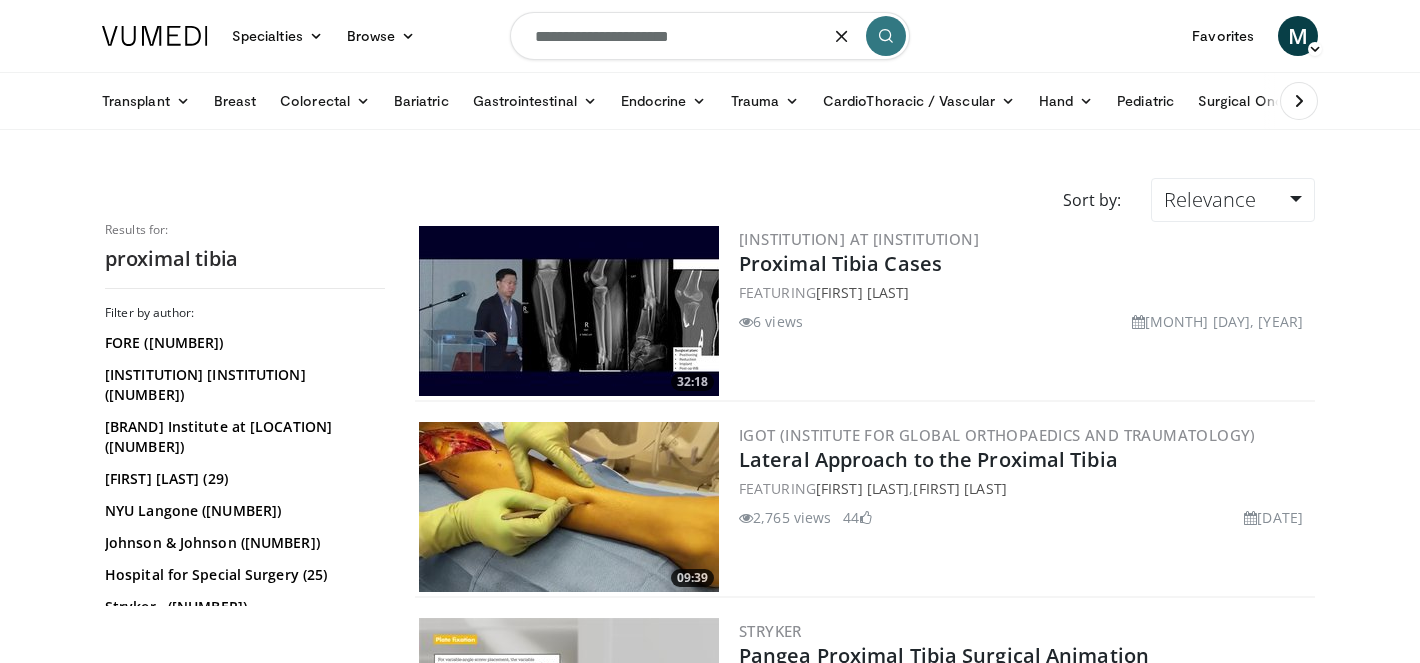 type on "**********" 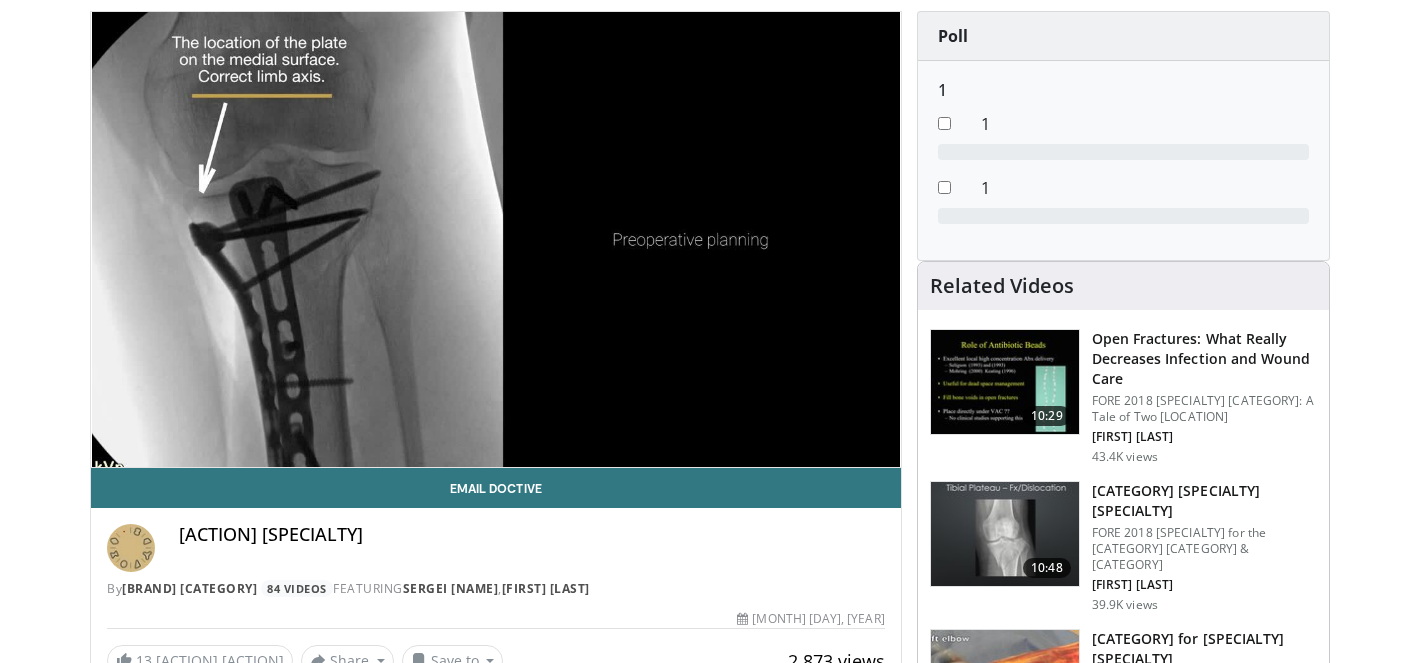 scroll, scrollTop: 137, scrollLeft: 0, axis: vertical 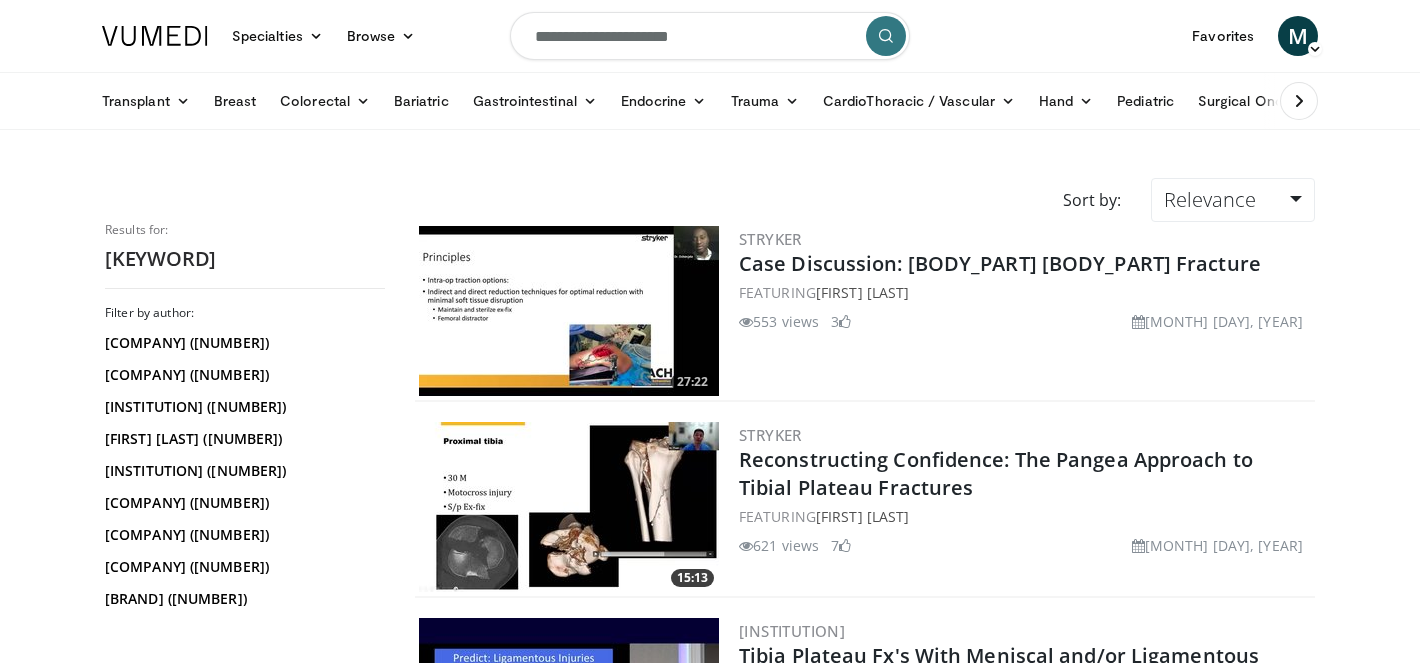 click on "**********" at bounding box center [710, 36] 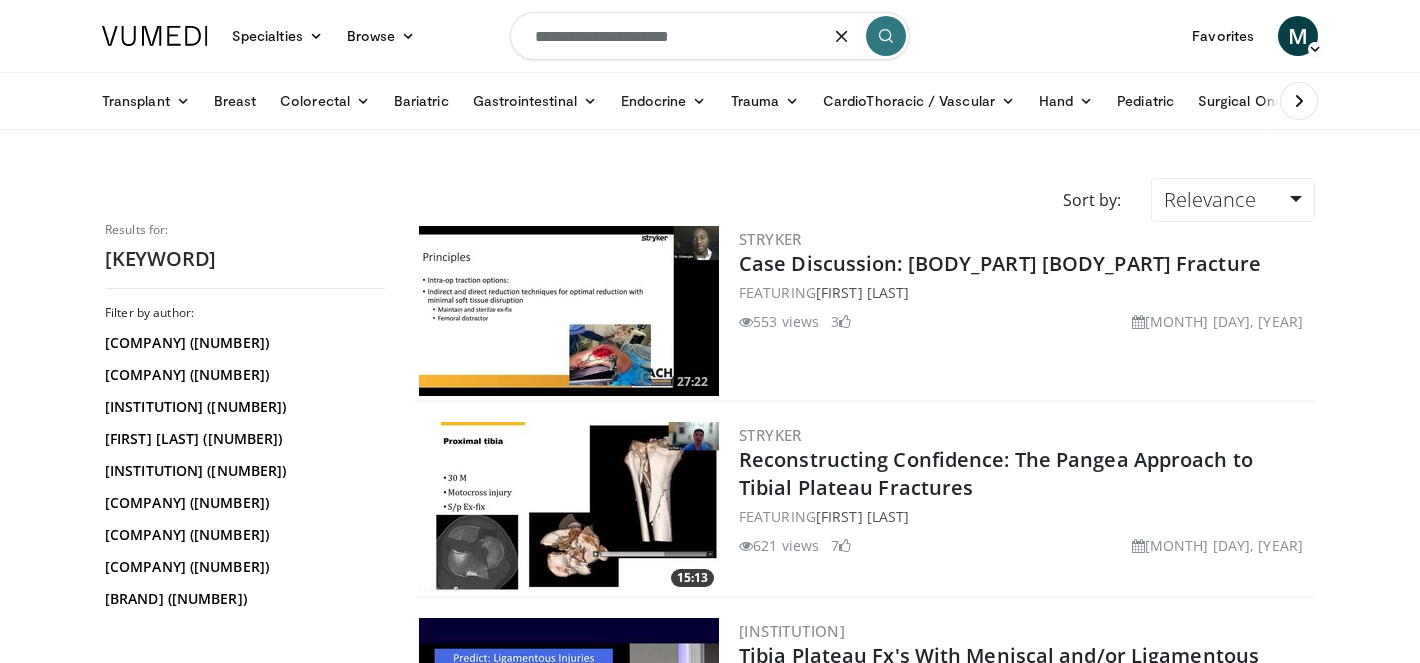 click on "**********" at bounding box center [710, 36] 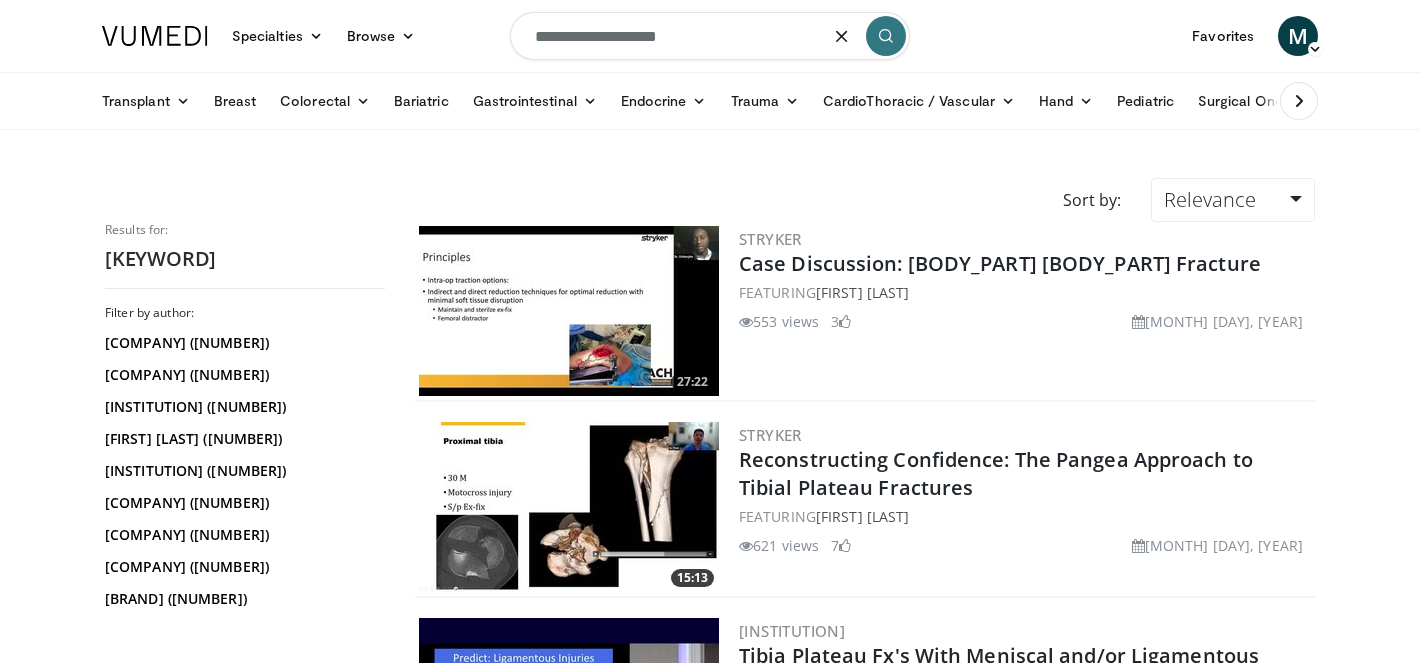 type on "**********" 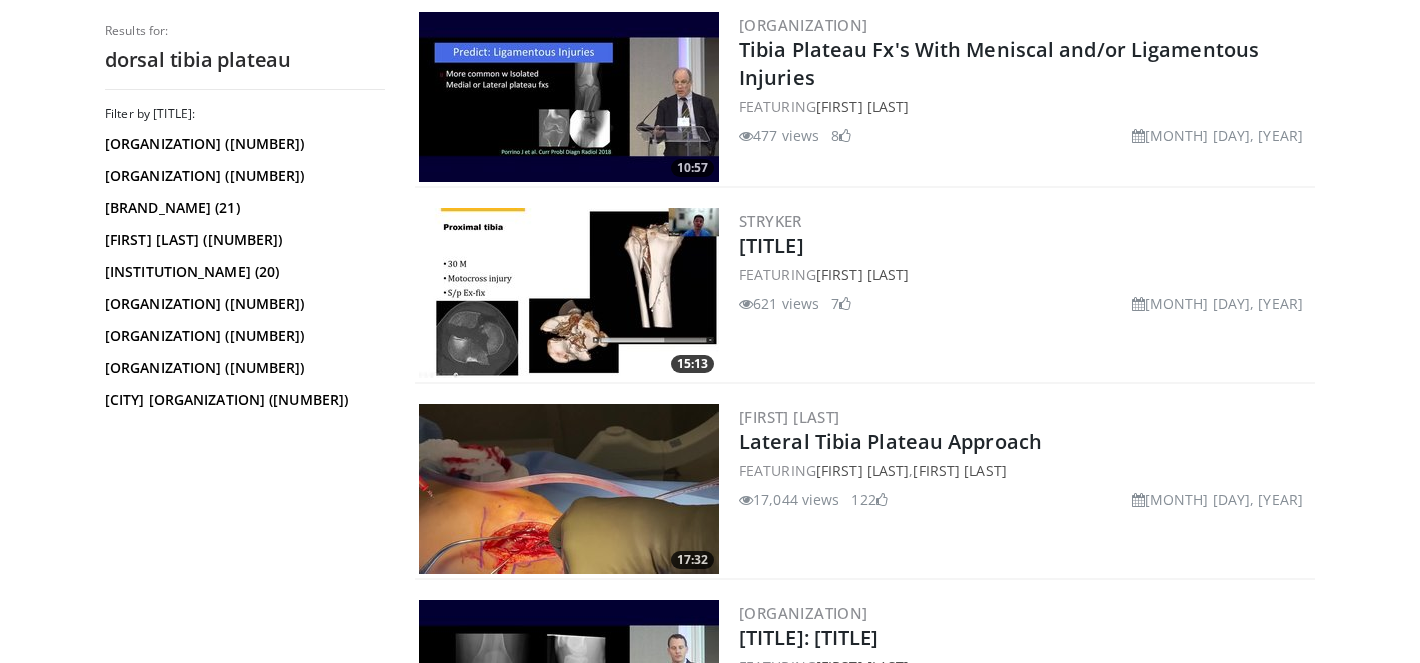 scroll, scrollTop: 411, scrollLeft: 0, axis: vertical 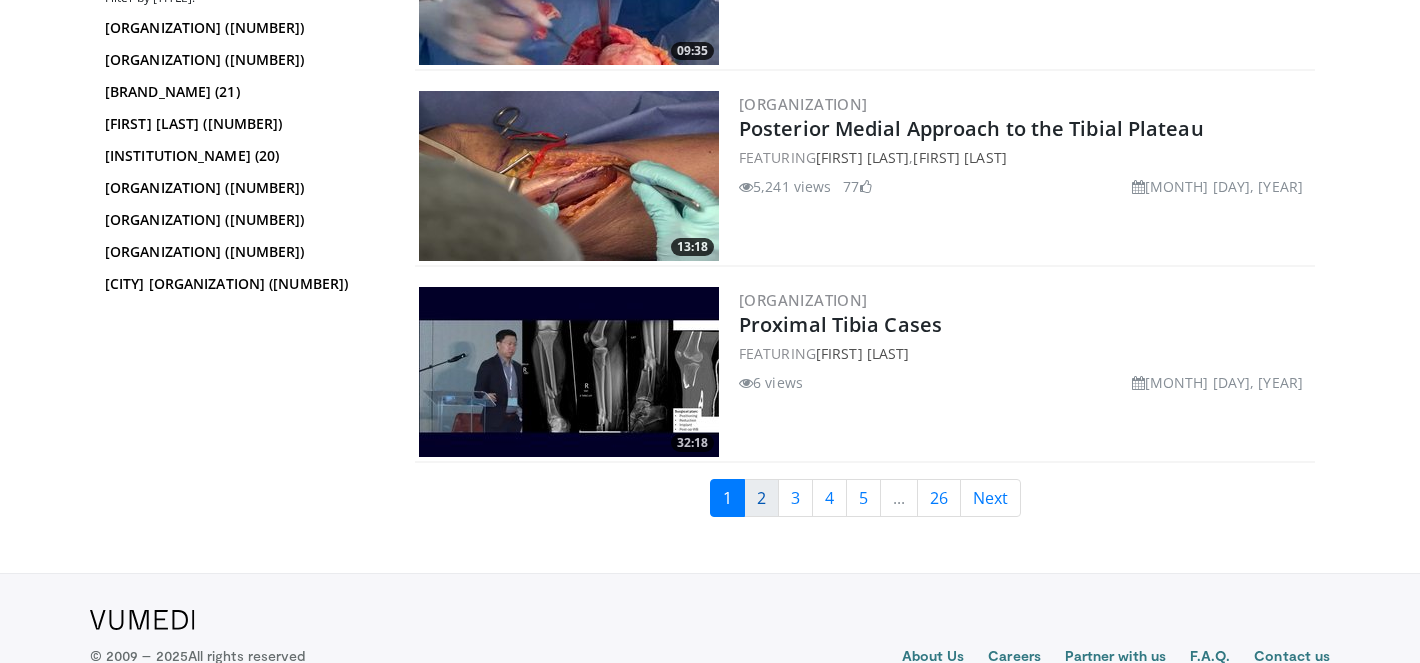 click on "2" at bounding box center (761, 498) 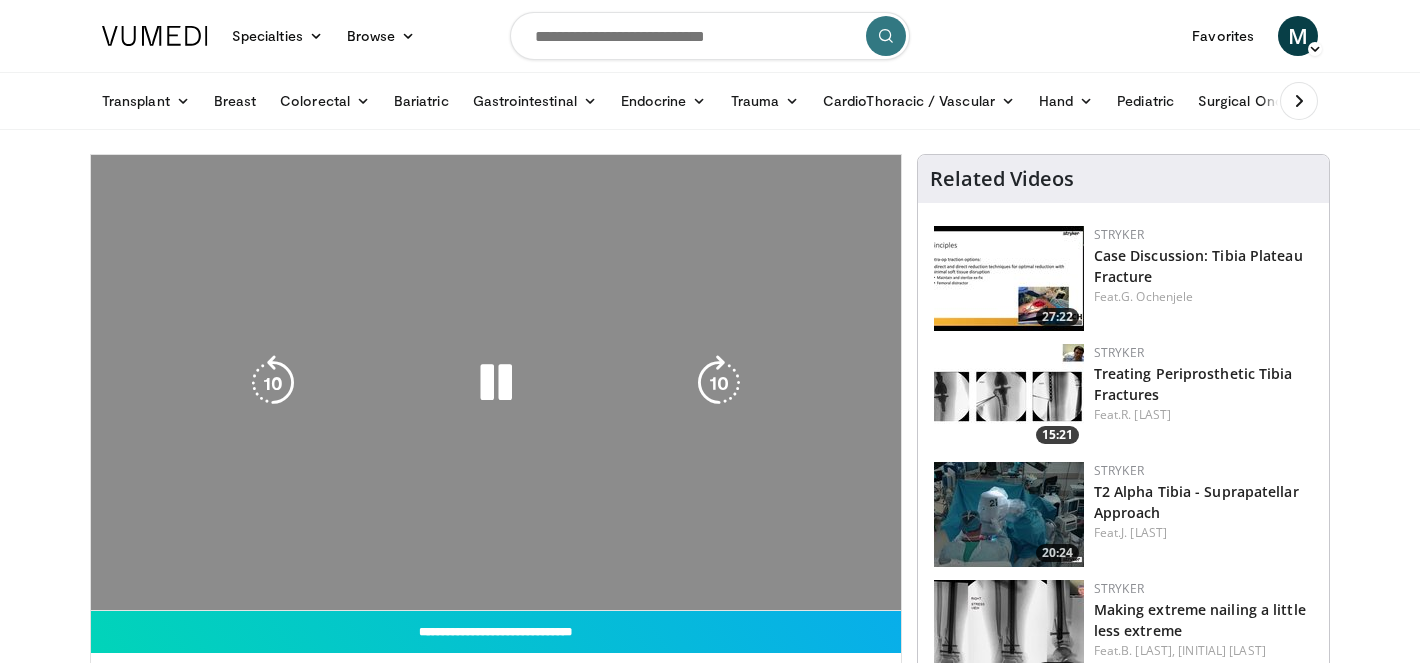 scroll, scrollTop: 0, scrollLeft: 0, axis: both 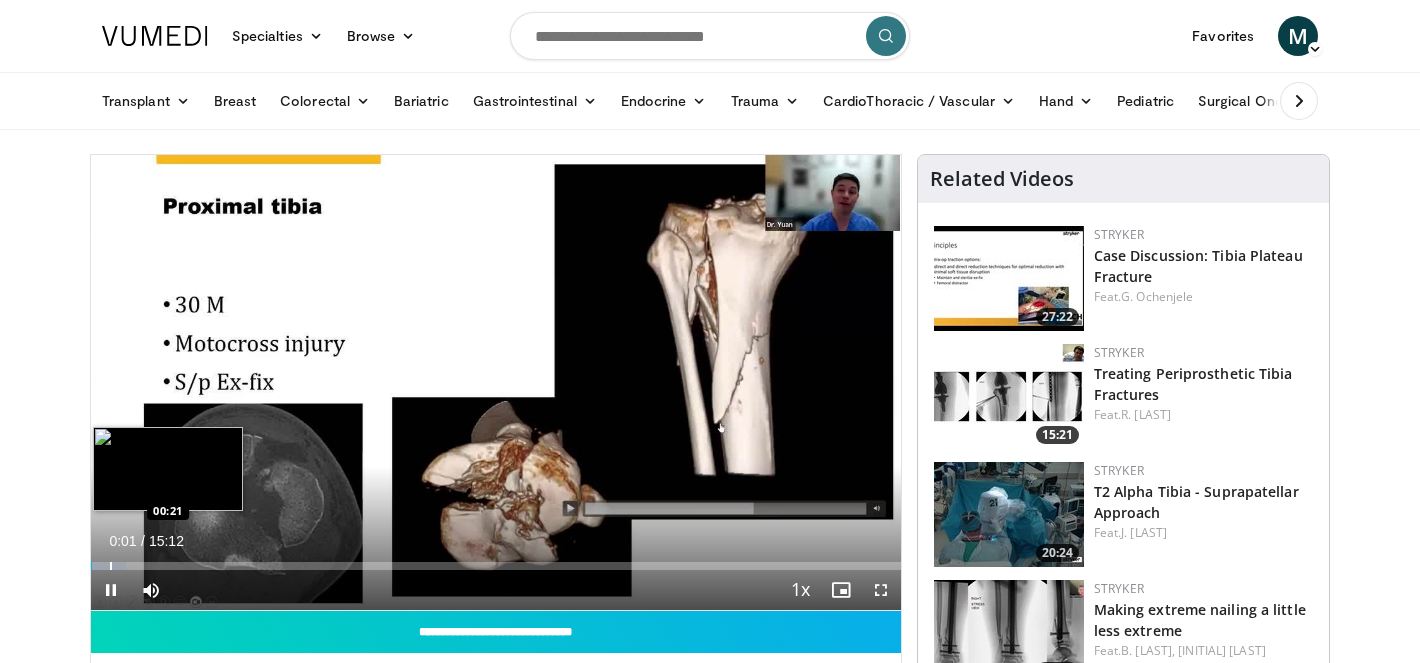 click at bounding box center (111, 566) 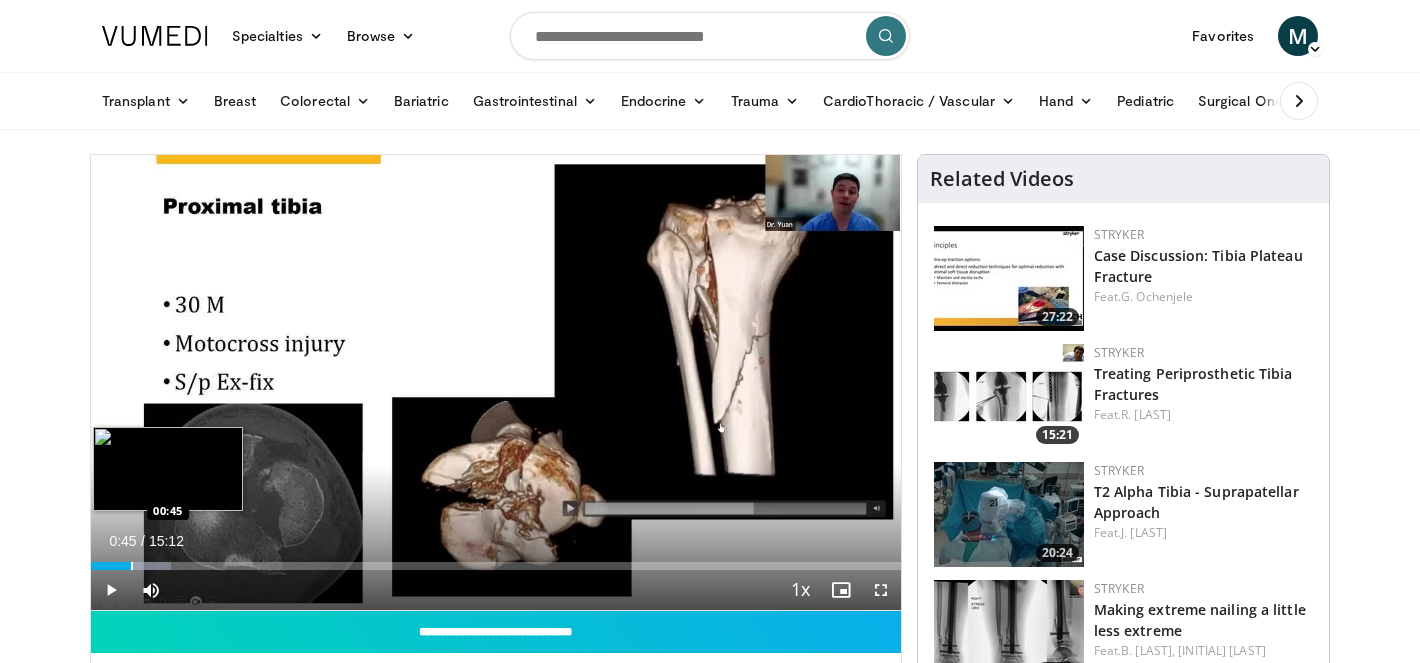 click at bounding box center (132, 566) 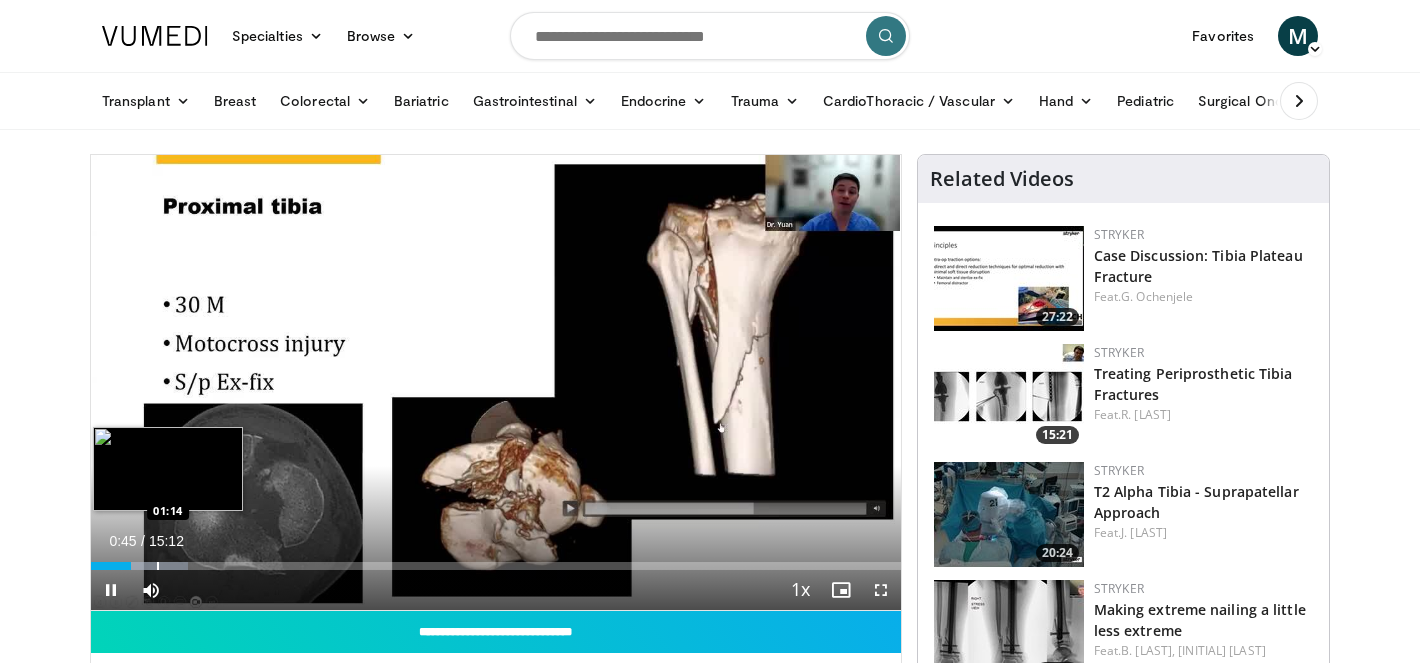 click on "Loaded :  12.03% 00:45 01:14" at bounding box center (496, 560) 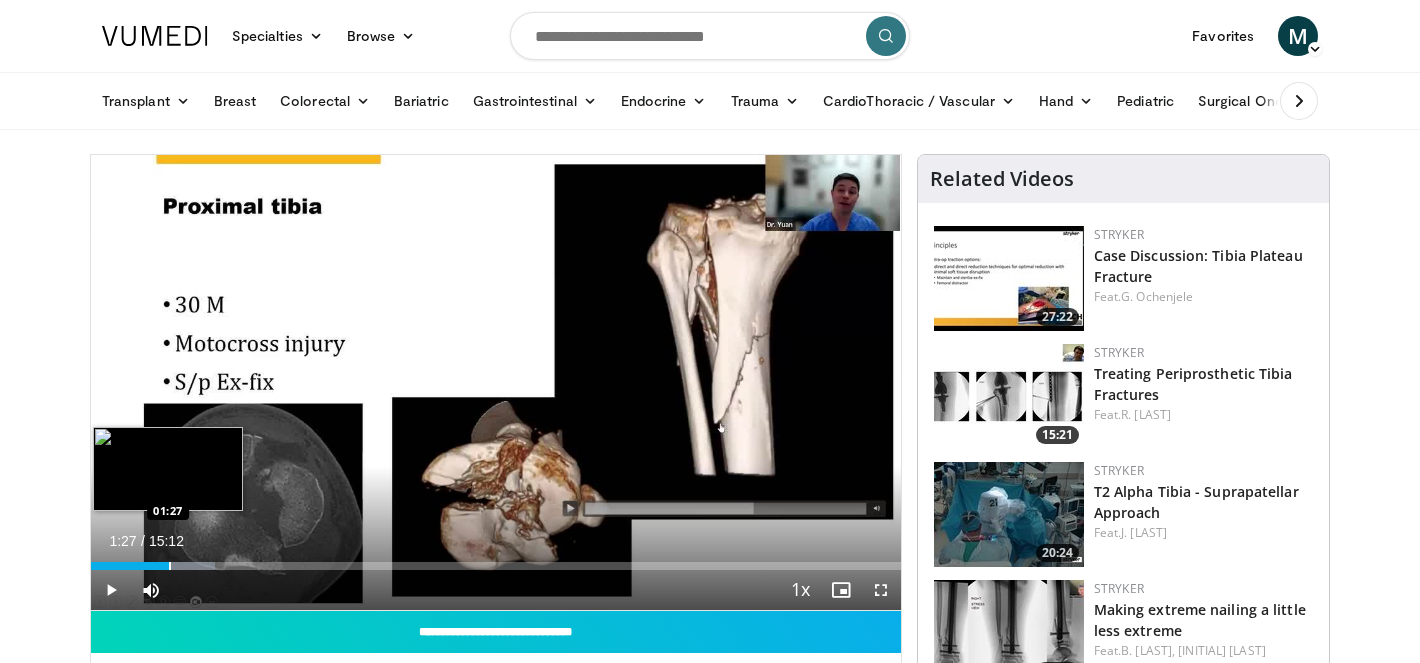 click on "Loaded :  15.32% 01:27 01:27" at bounding box center [496, 560] 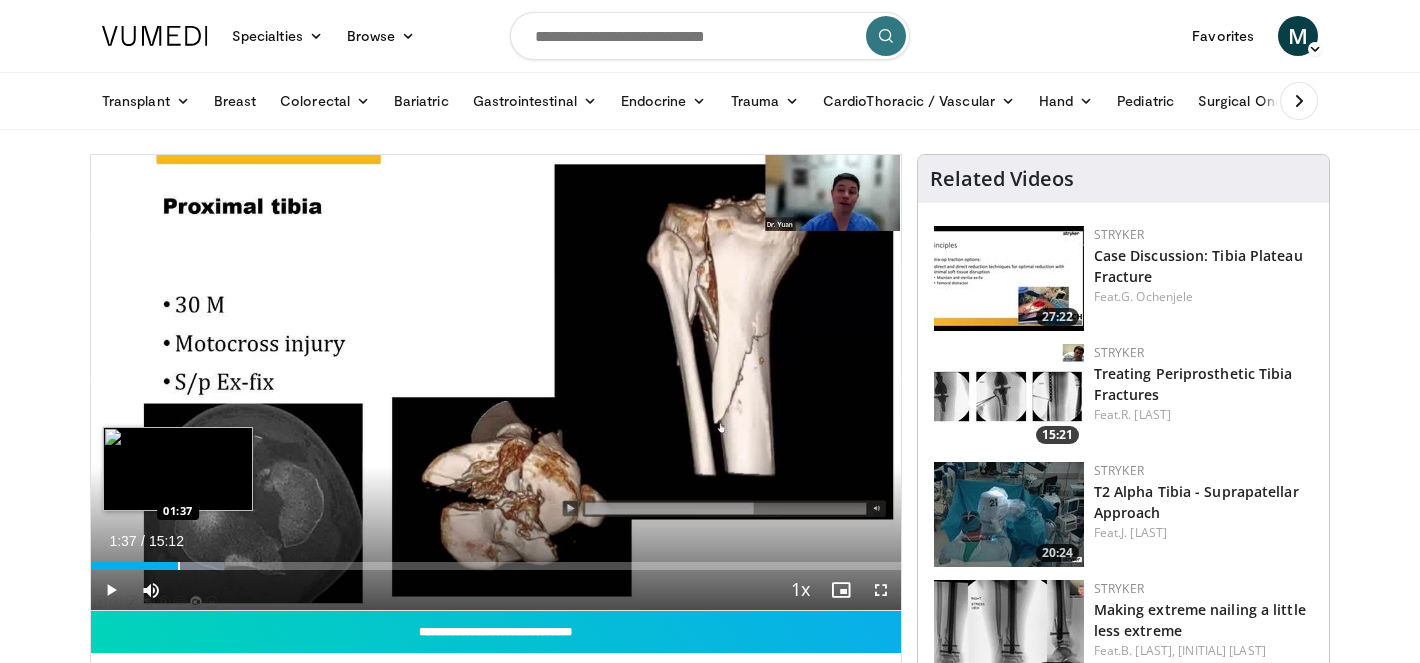 click on "Loaded :  16.41% 01:28 01:37" at bounding box center [496, 560] 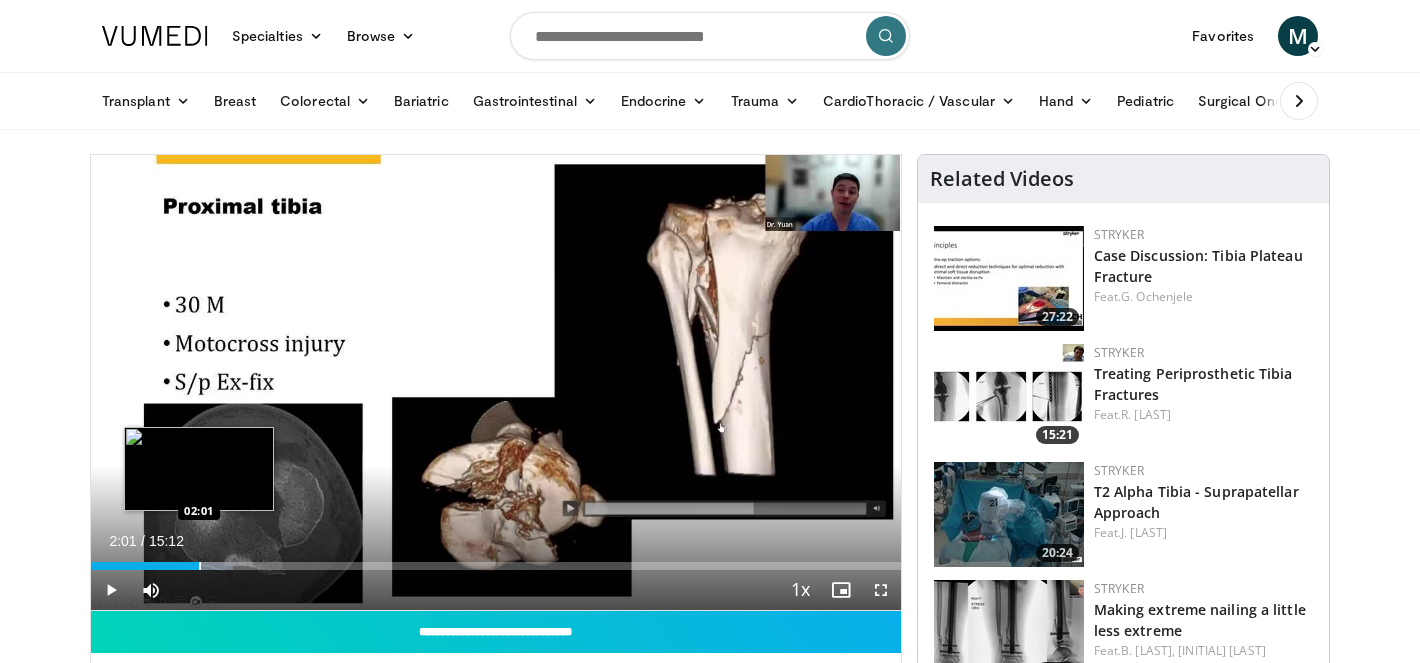 click on "Loaded :  17.51% 02:01 02:01" at bounding box center [496, 560] 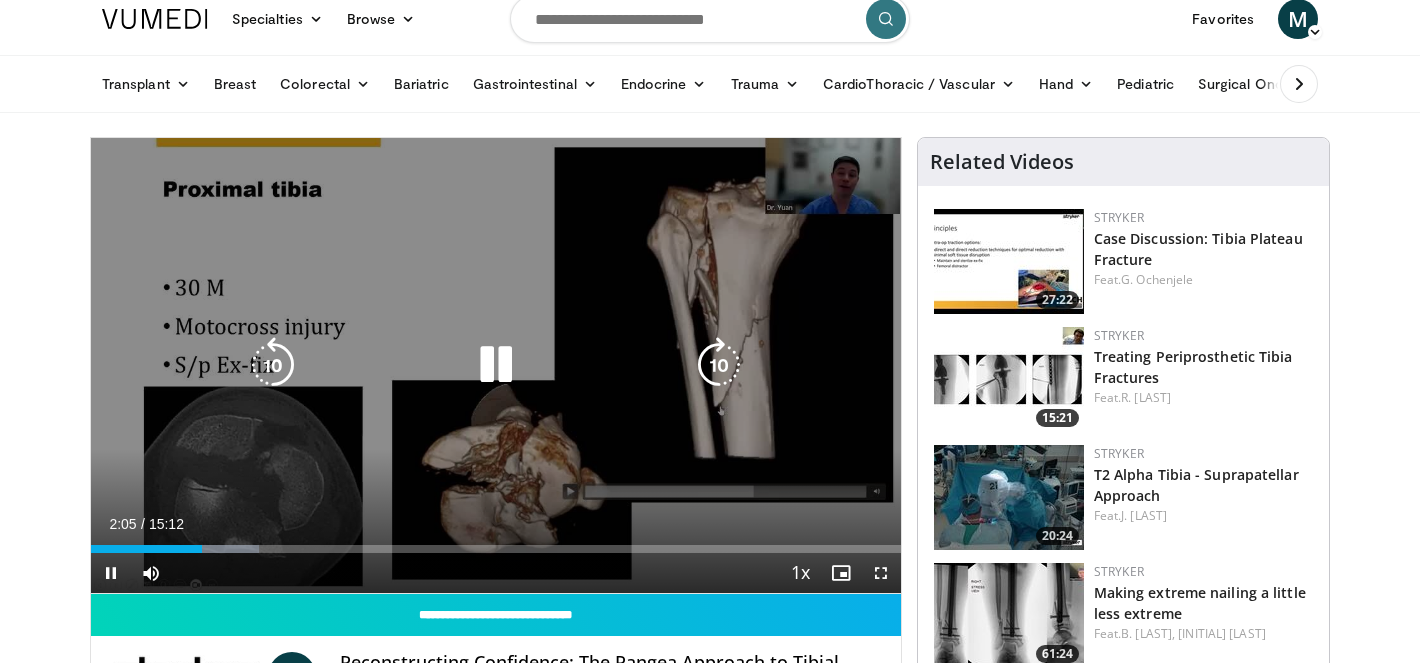 scroll, scrollTop: 18, scrollLeft: 0, axis: vertical 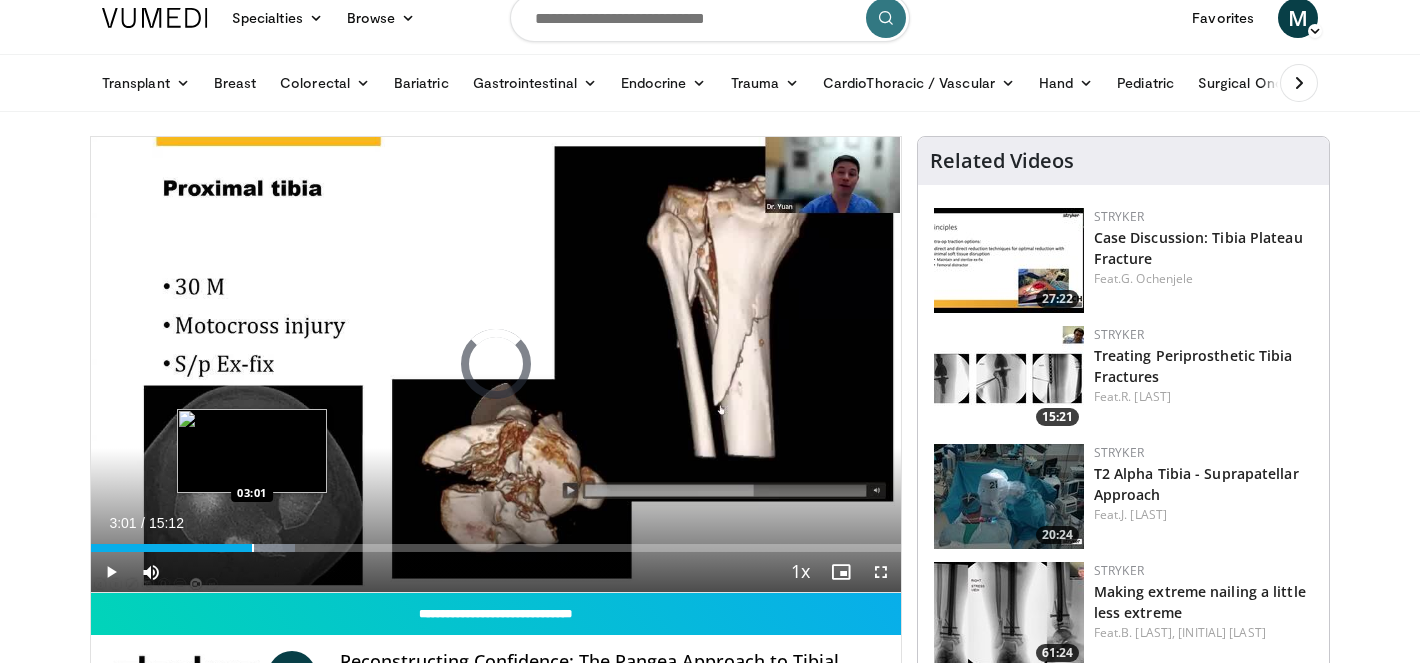 click at bounding box center [253, 548] 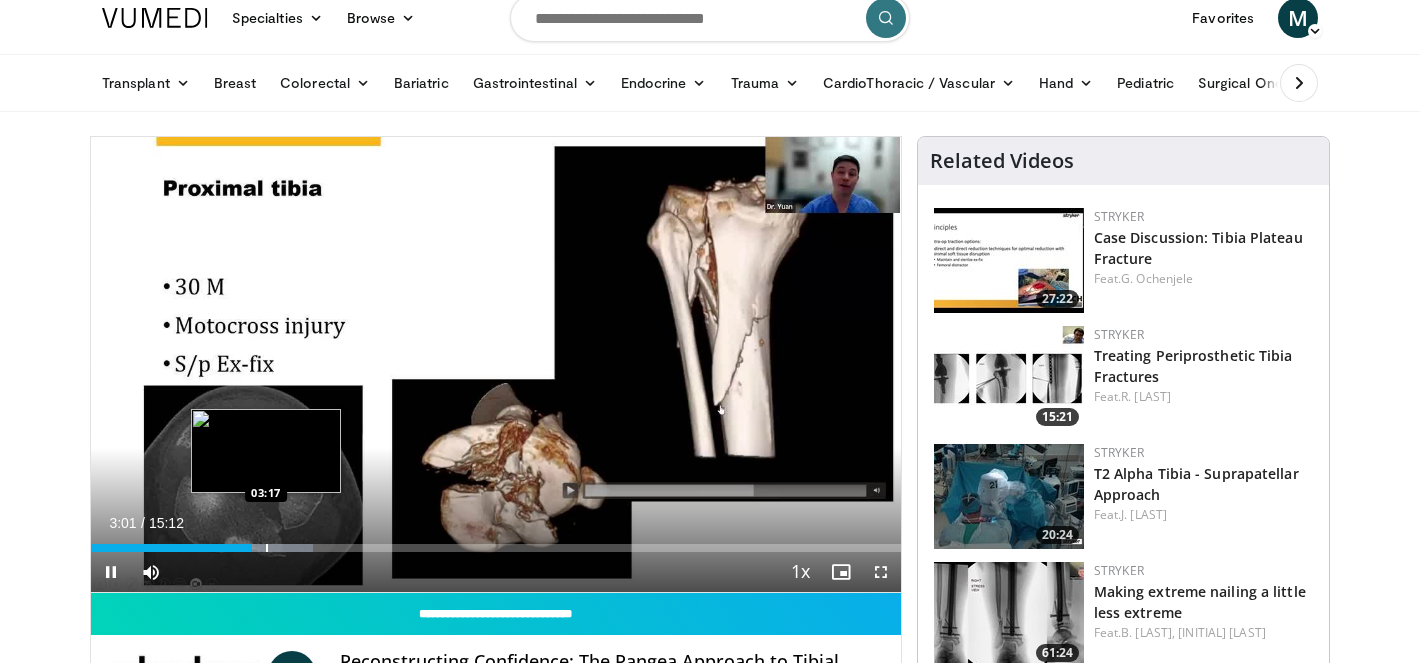 click at bounding box center (267, 548) 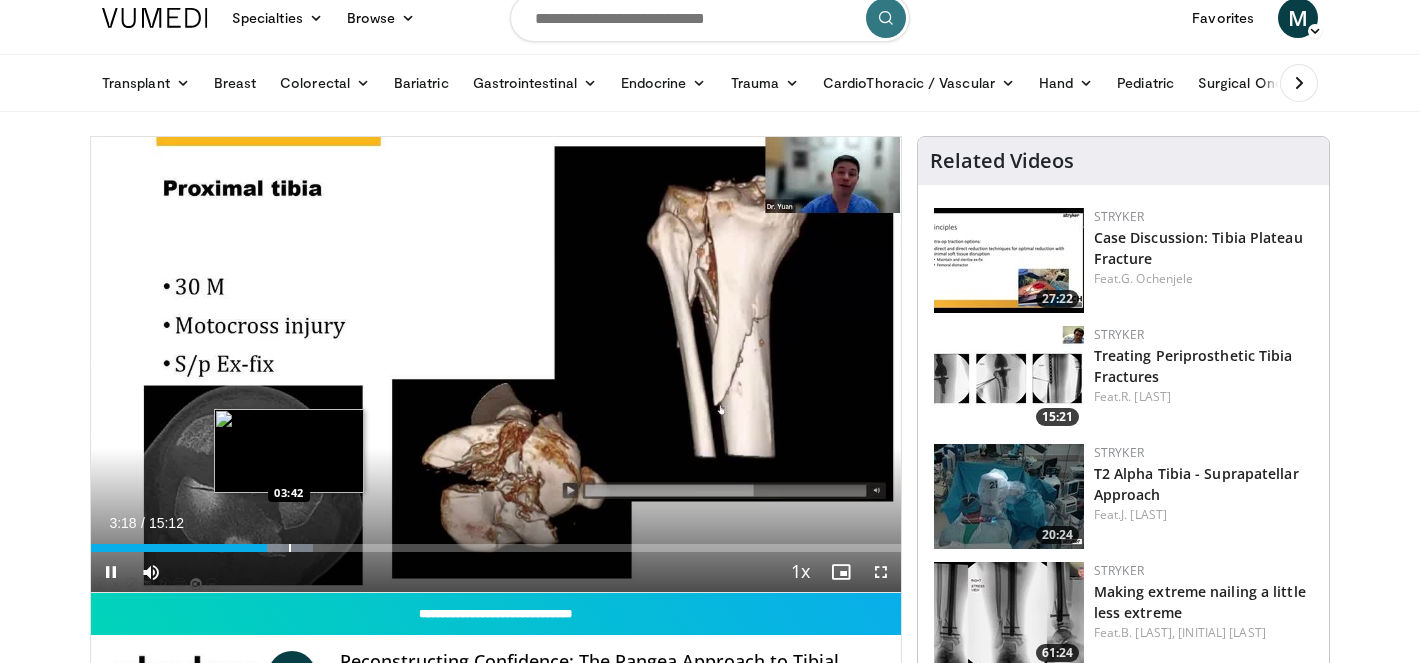 click at bounding box center (290, 548) 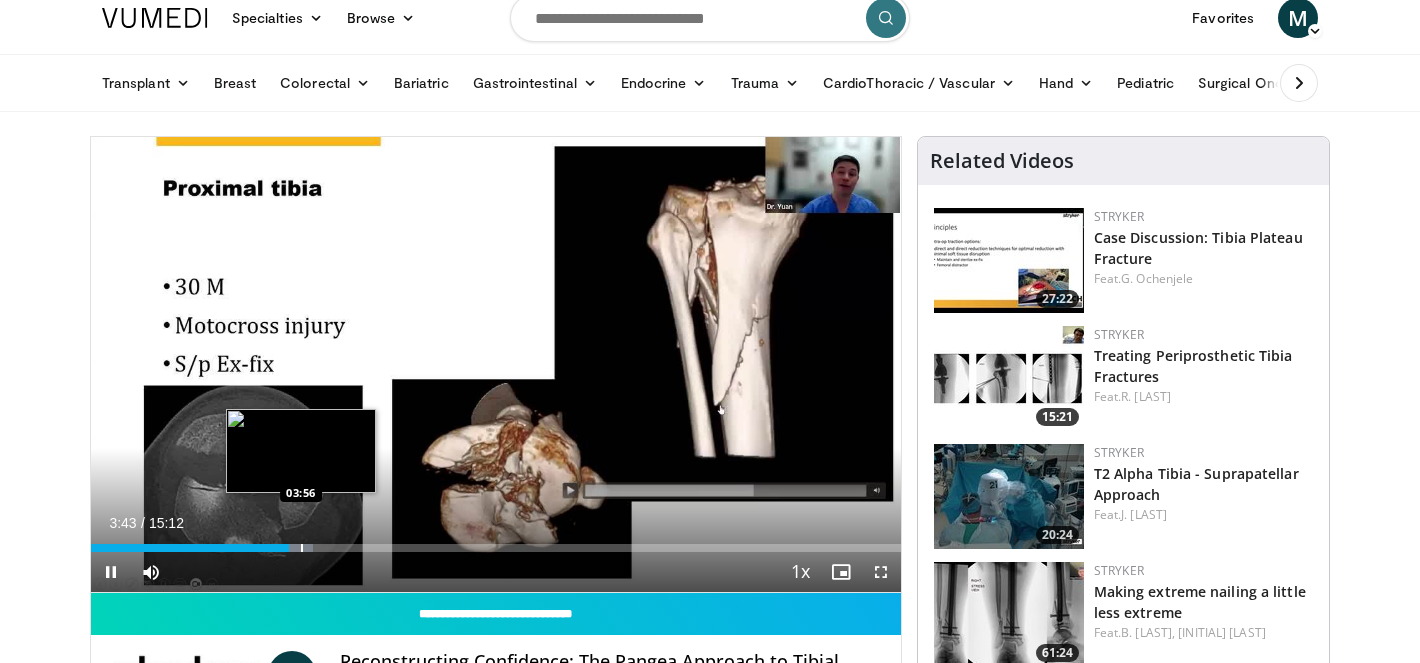 click on "Loaded :  27.36% 03:43 03:56" at bounding box center (496, 542) 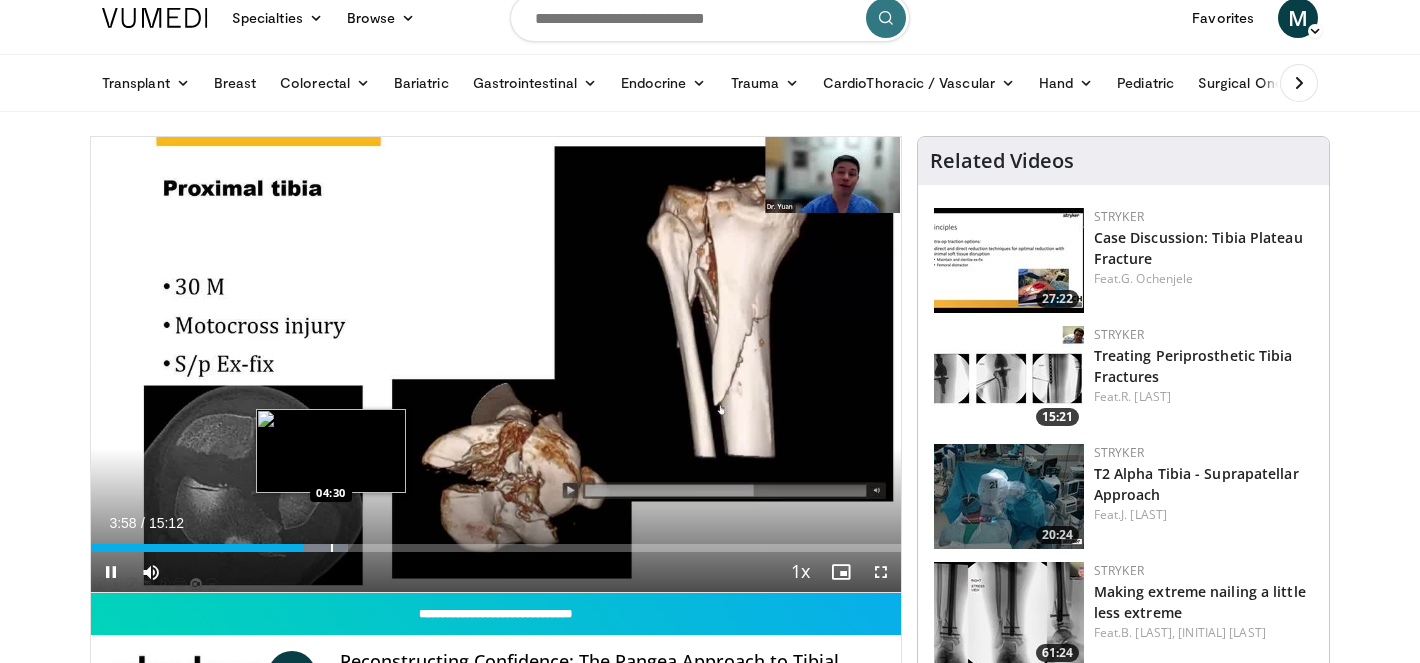 click on "Loaded :  31.74% 03:58 04:30" at bounding box center (496, 542) 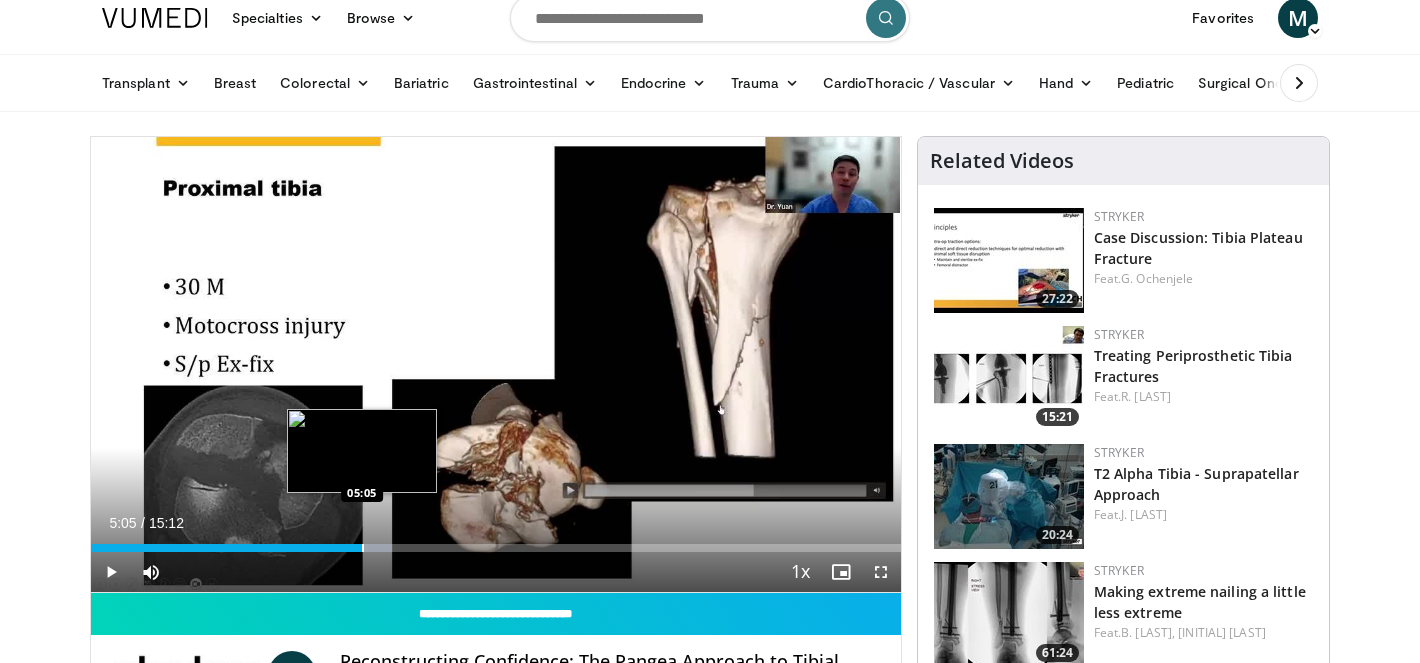 click on "Loaded :  37.21% 05:05 05:05" at bounding box center (496, 548) 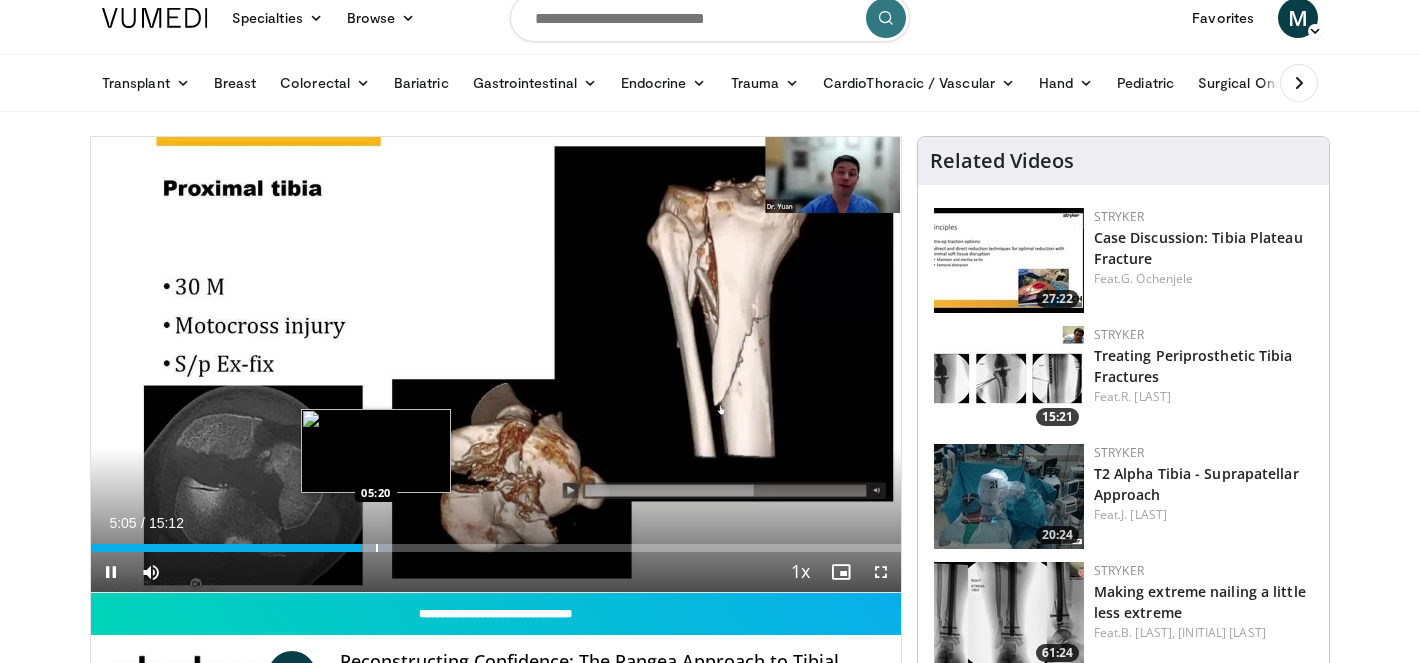 click at bounding box center (377, 548) 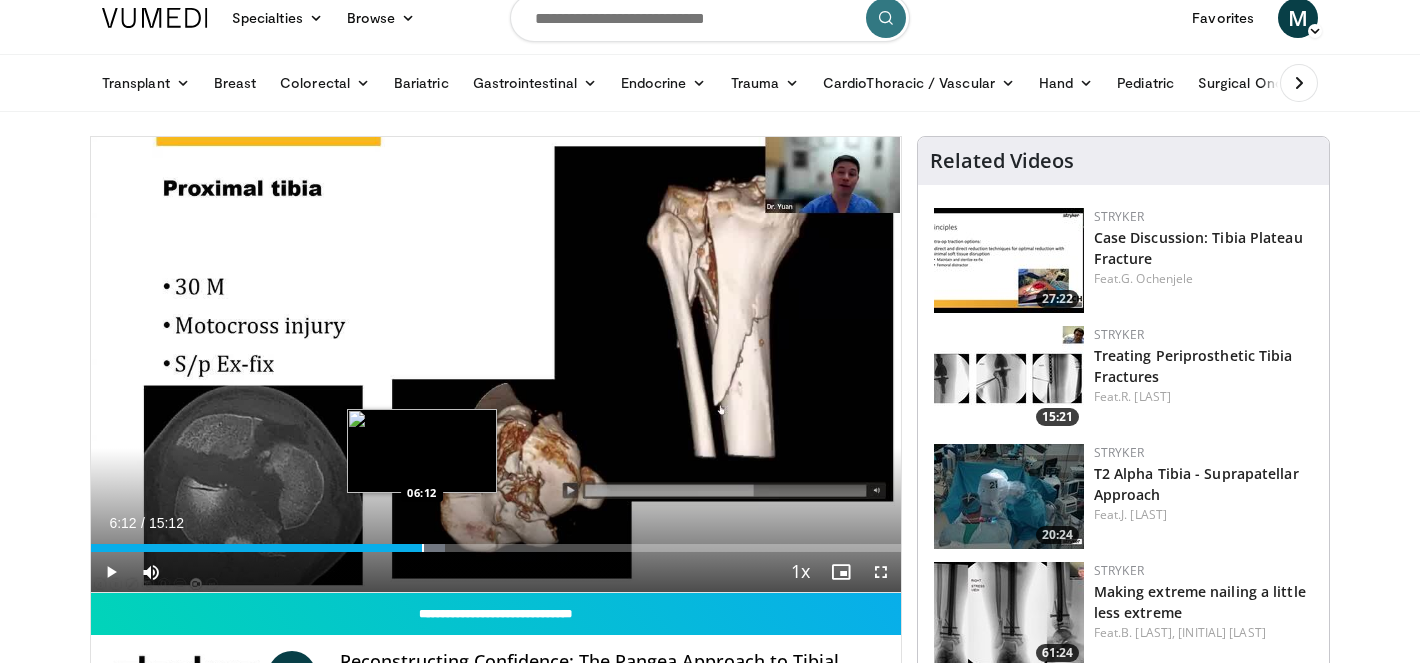 click at bounding box center (423, 548) 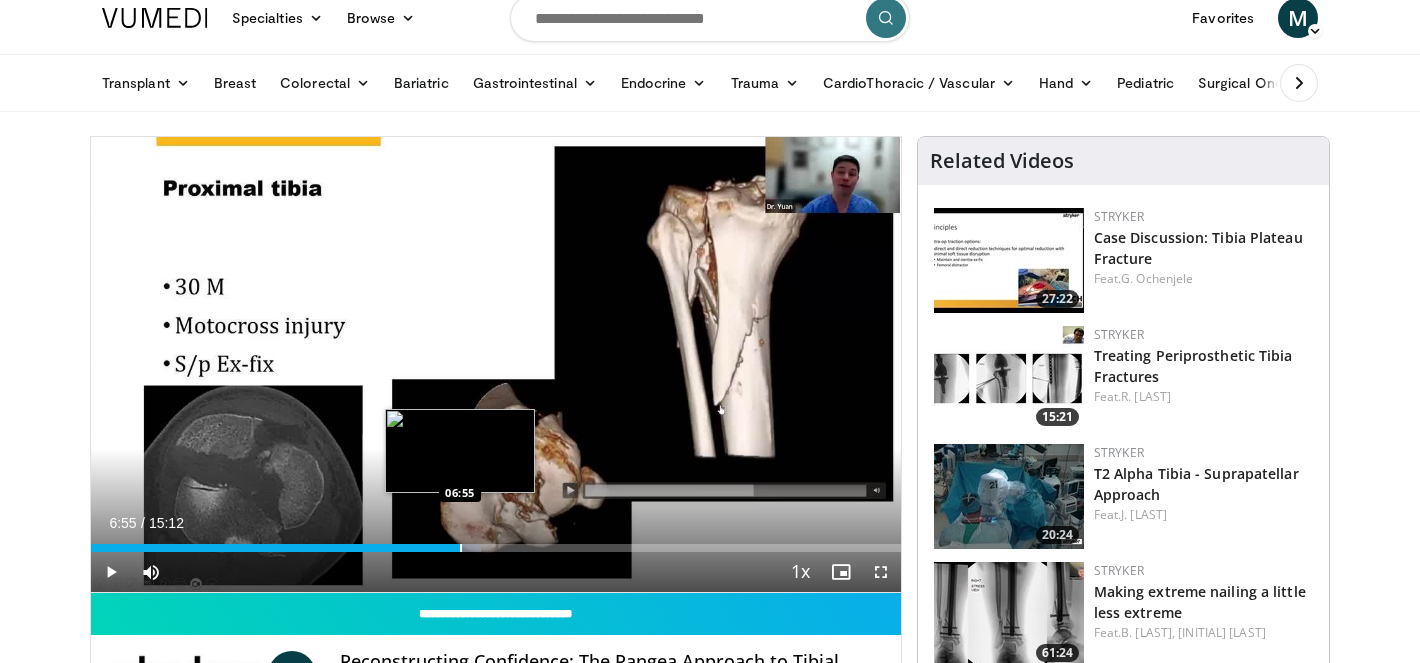 click at bounding box center (461, 548) 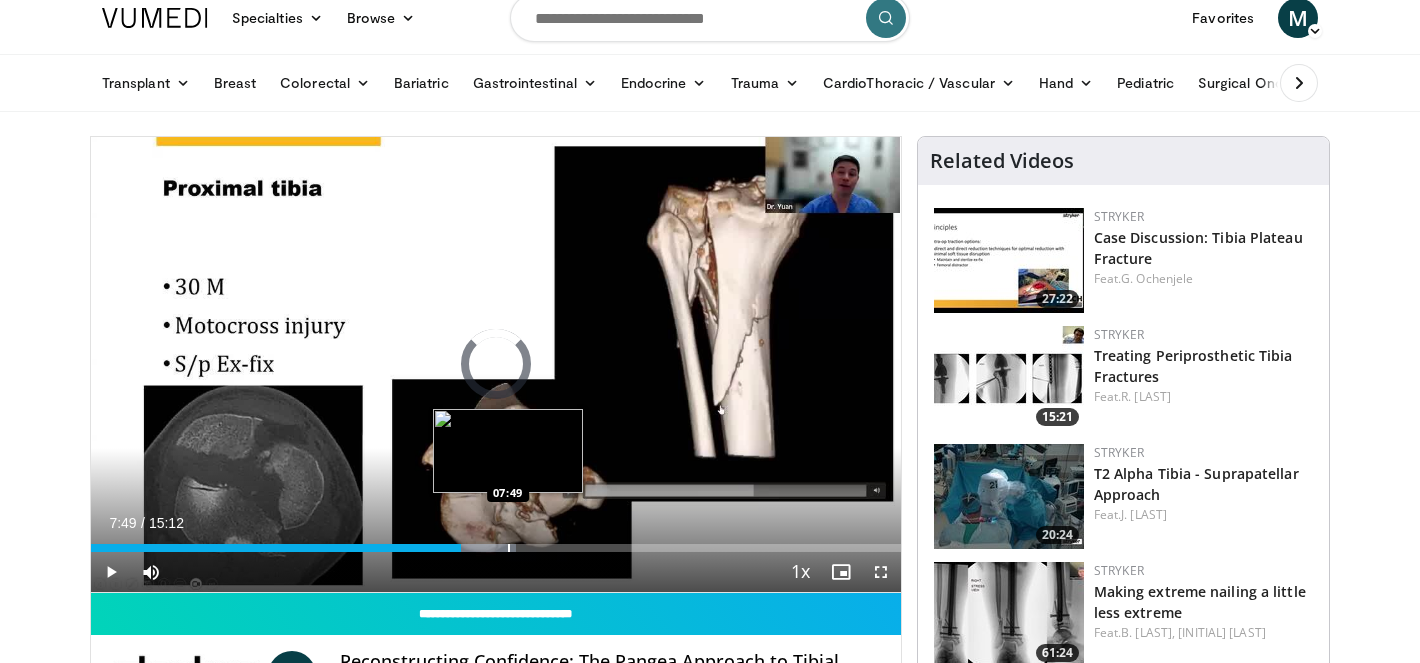 click at bounding box center (509, 548) 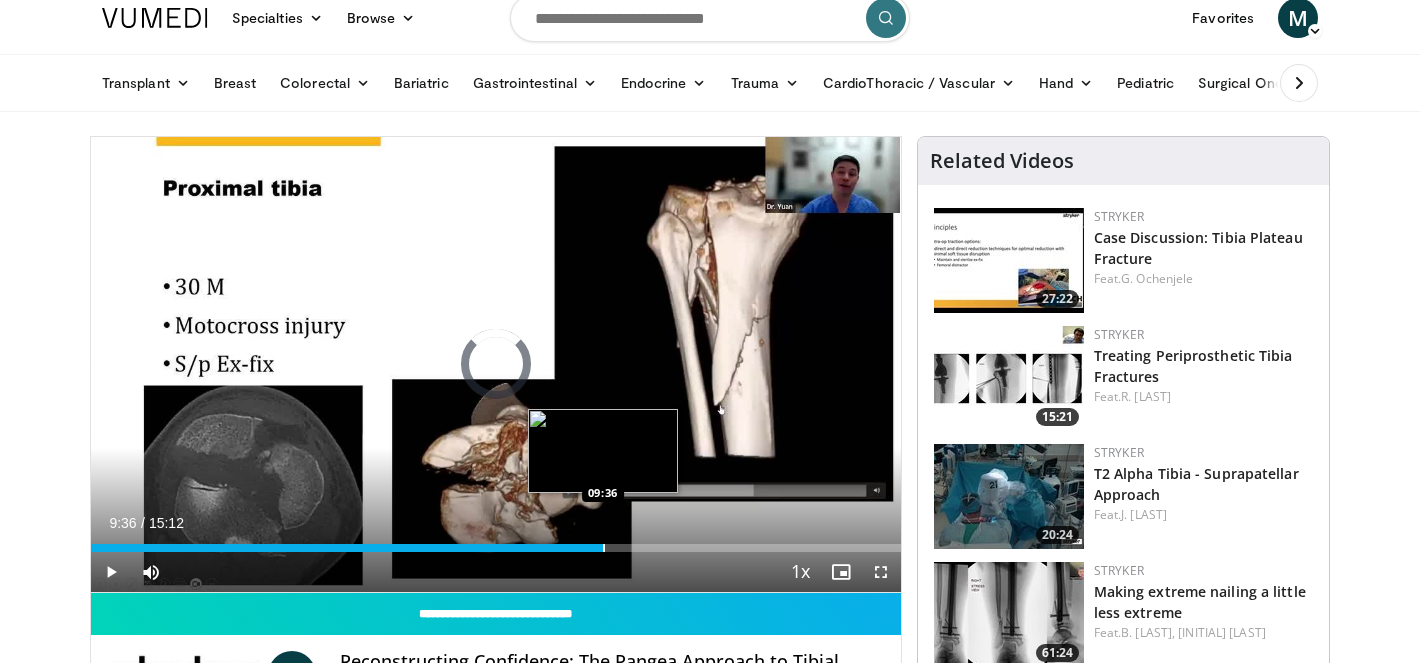 click at bounding box center (604, 548) 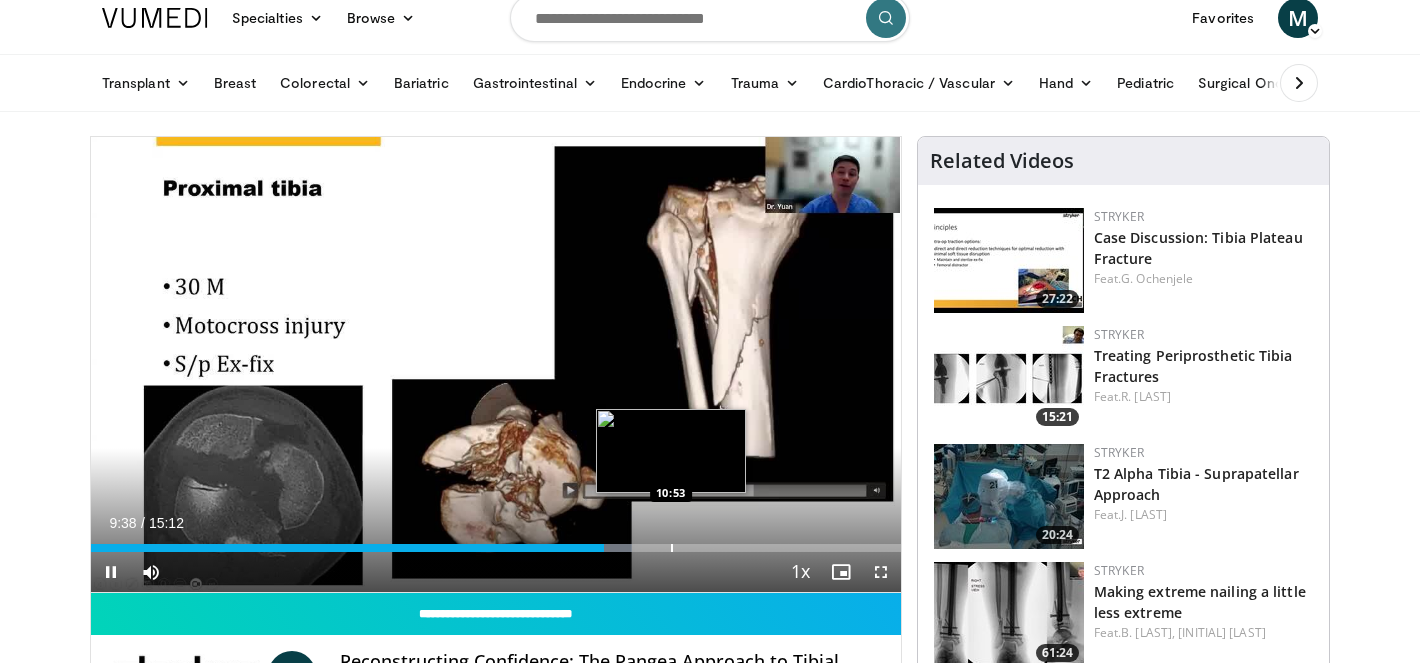 click on "Loaded :  66.88% 09:38 10:53" at bounding box center (496, 542) 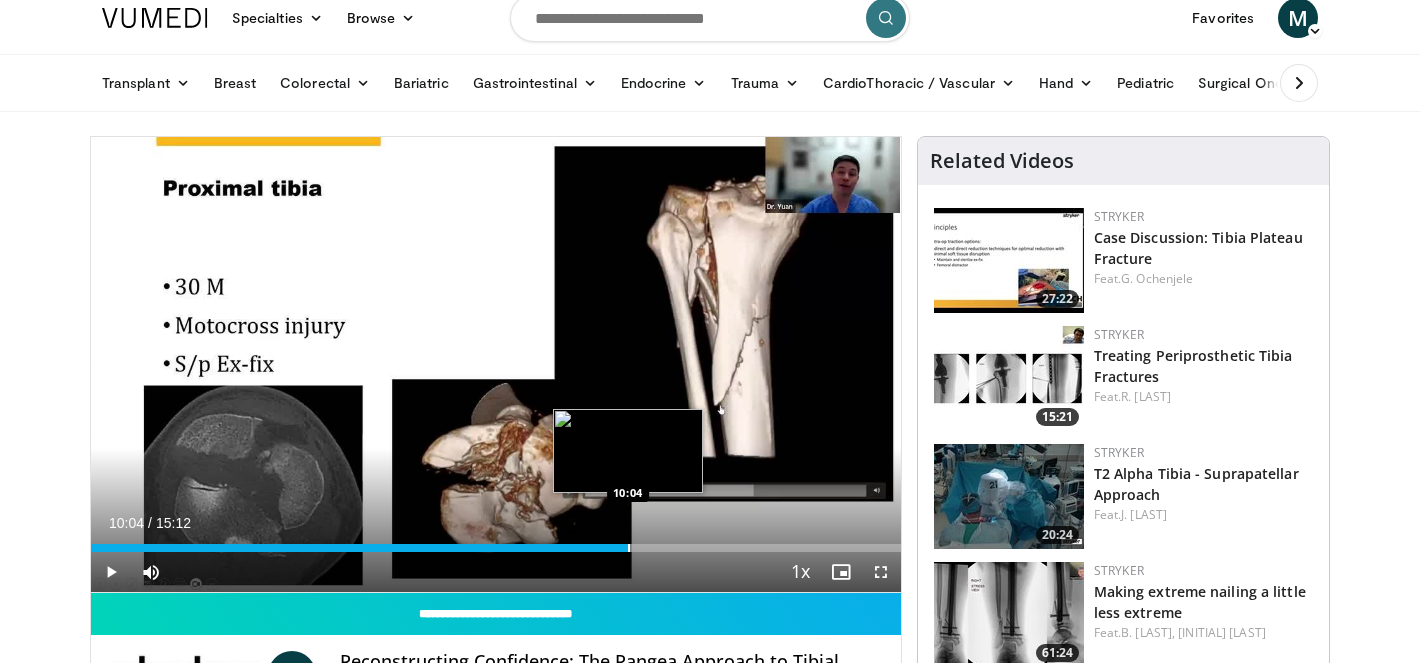 click on "Loaded :  66.88% 10:04 10:04" at bounding box center (496, 542) 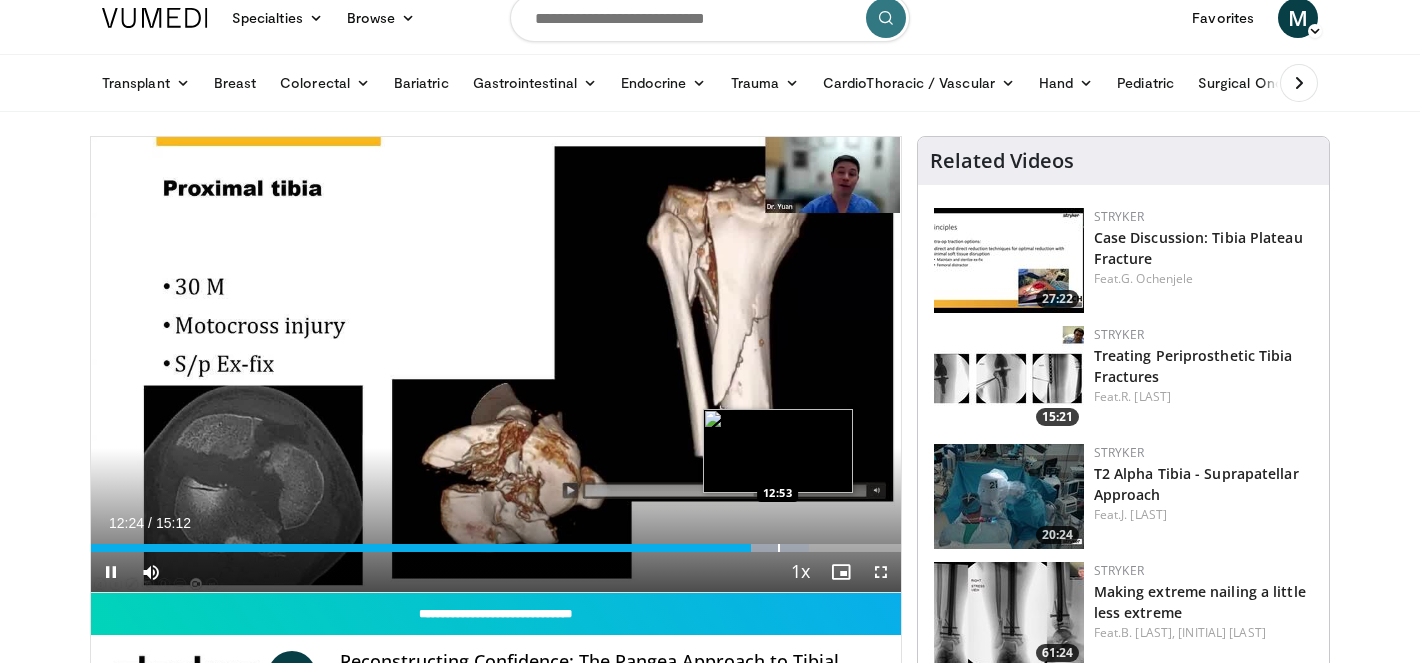 click on "Loaded :  88.66% 12:24 12:53" at bounding box center (496, 542) 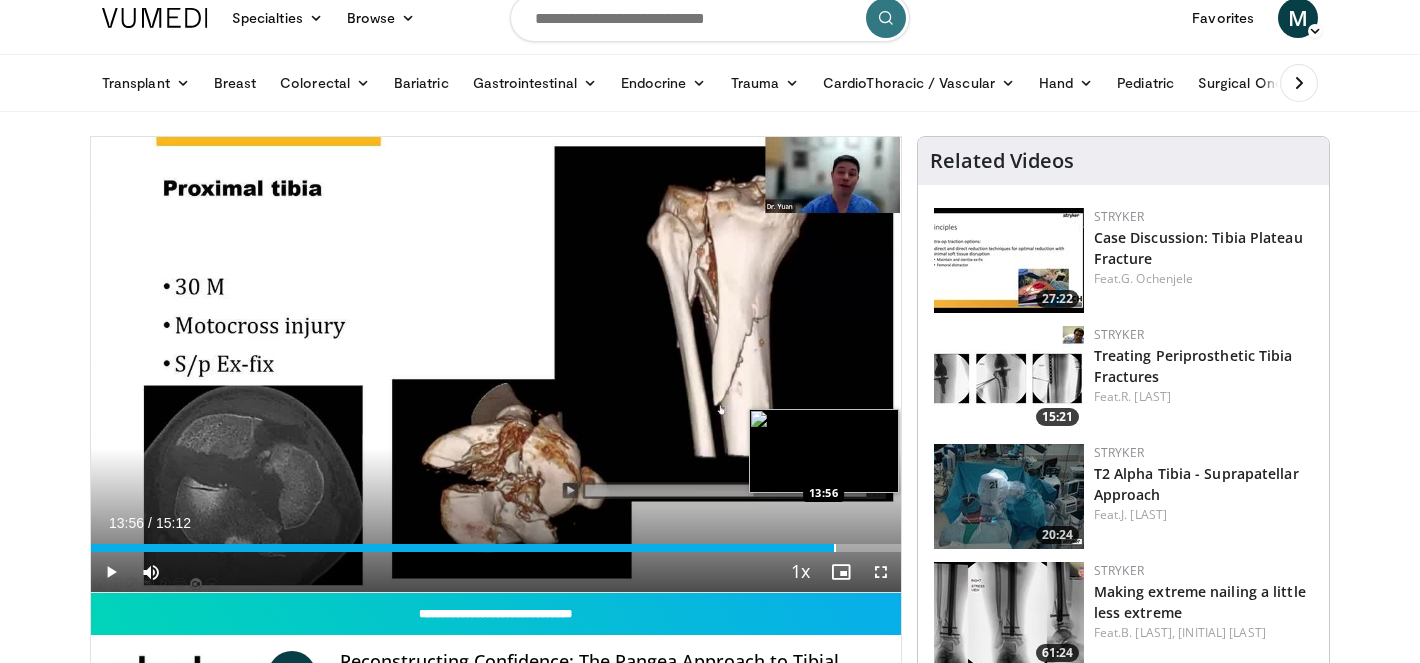 click at bounding box center [835, 548] 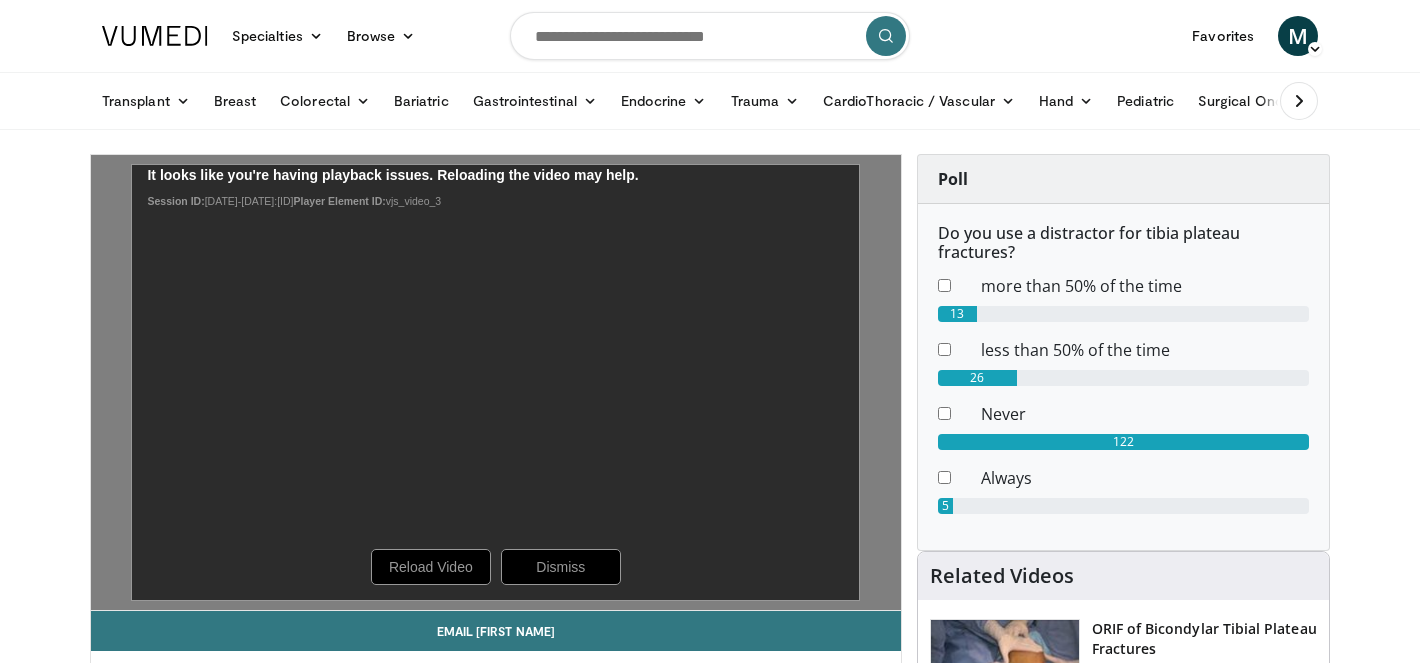 scroll, scrollTop: 0, scrollLeft: 0, axis: both 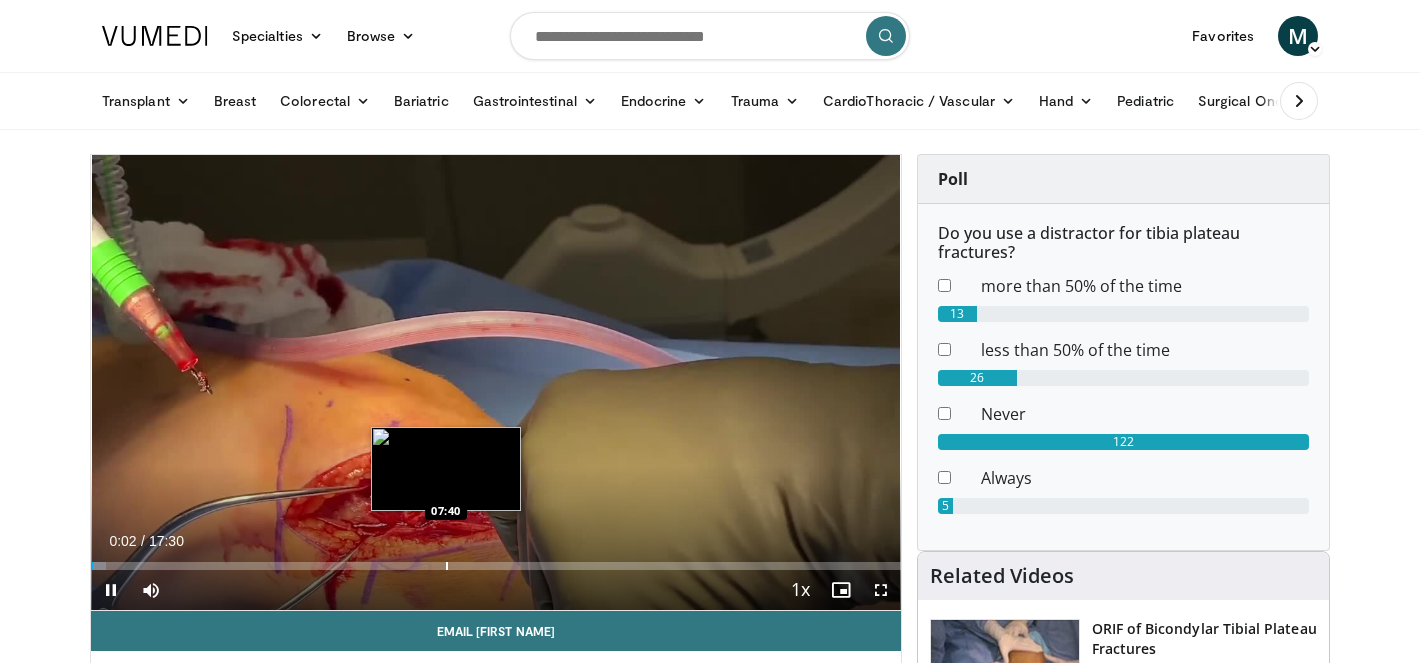 click on "Loaded :  1.90% 00:02 07:40" at bounding box center (496, 560) 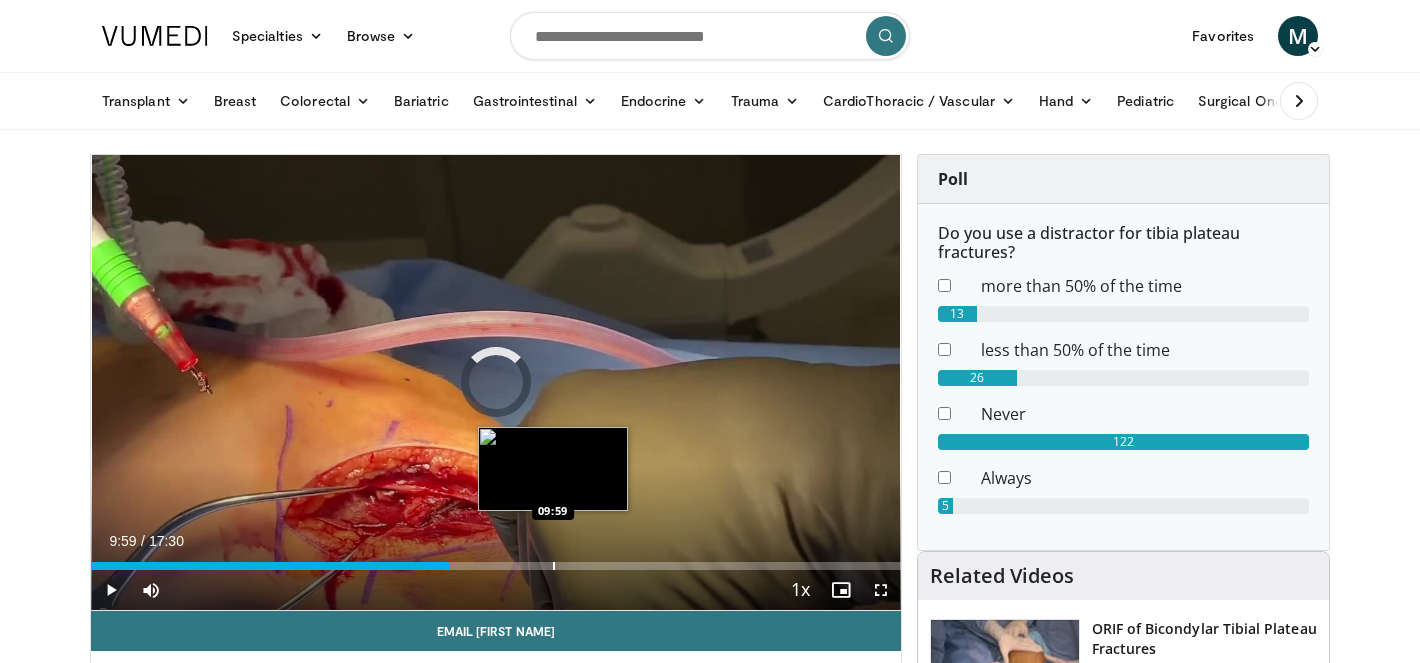 click on "Loaded :  0.00% 09:59 09:59" at bounding box center [496, 560] 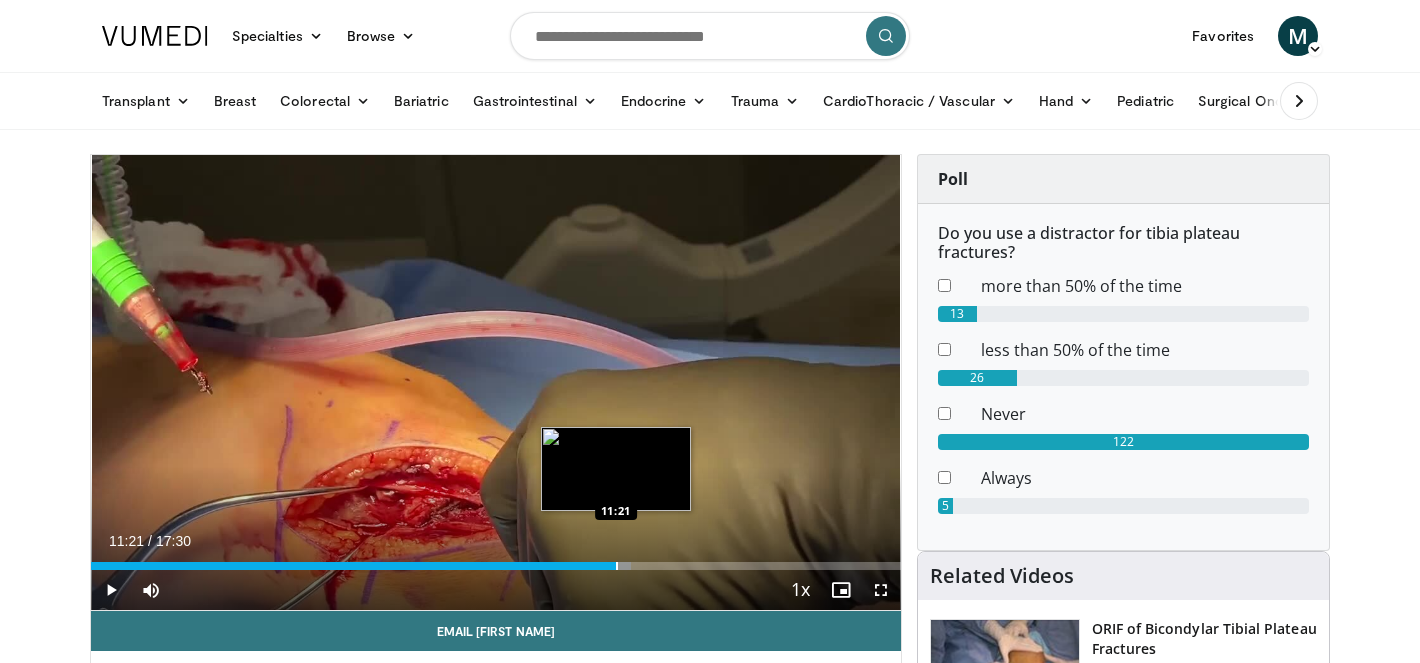 click on "Loaded :  66.67% 11:21 11:21" at bounding box center (496, 566) 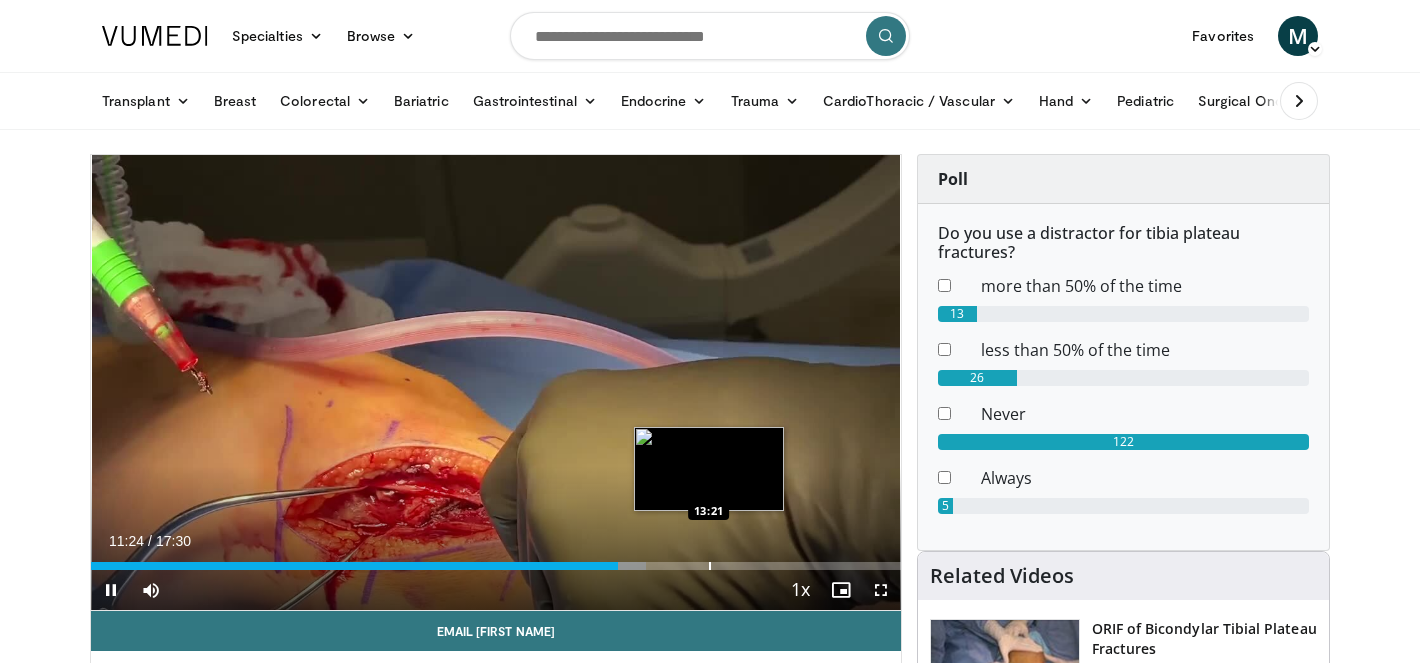 click at bounding box center [710, 566] 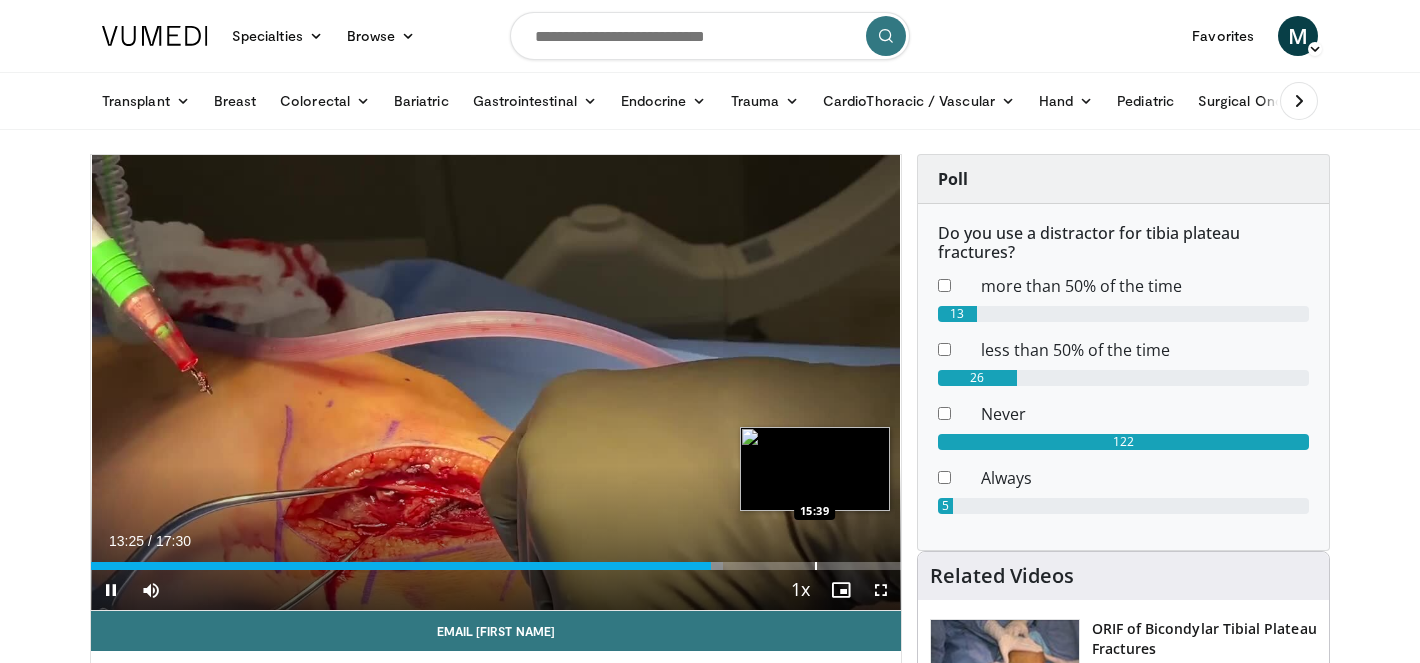 click at bounding box center [816, 566] 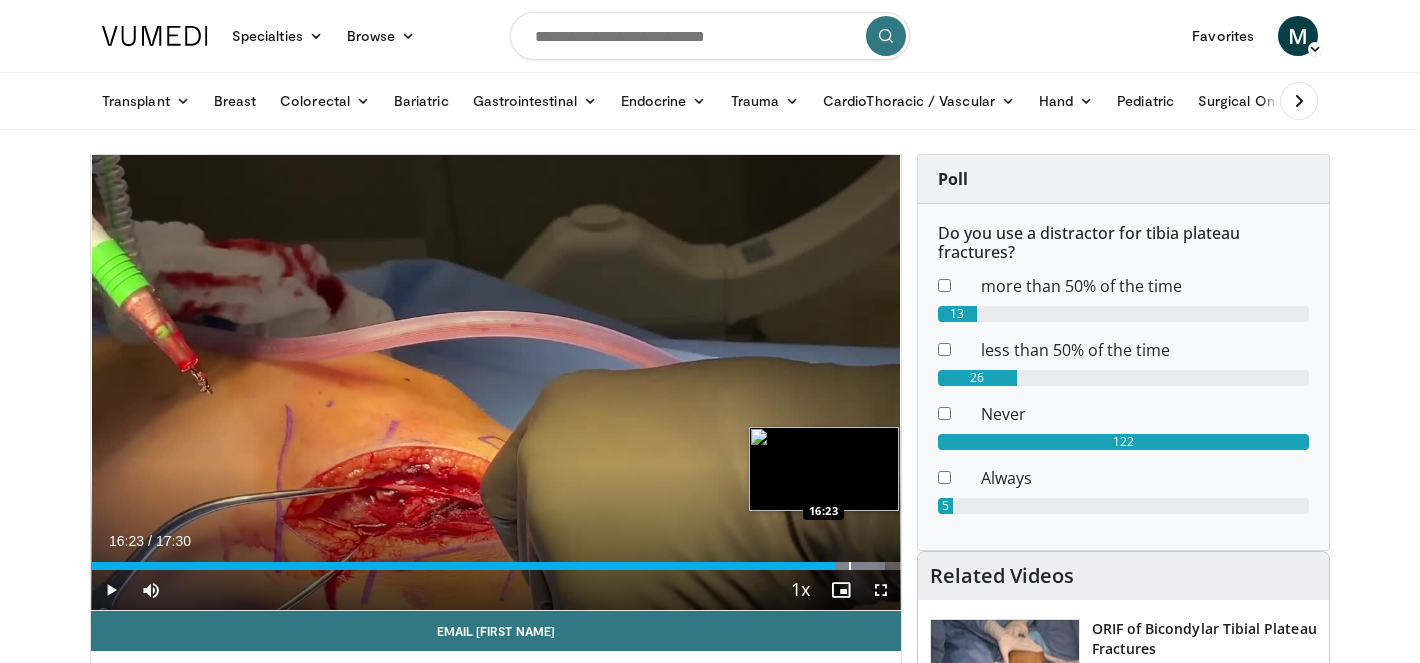 click on "Loaded :  98.10% 16:23 16:23" at bounding box center (496, 560) 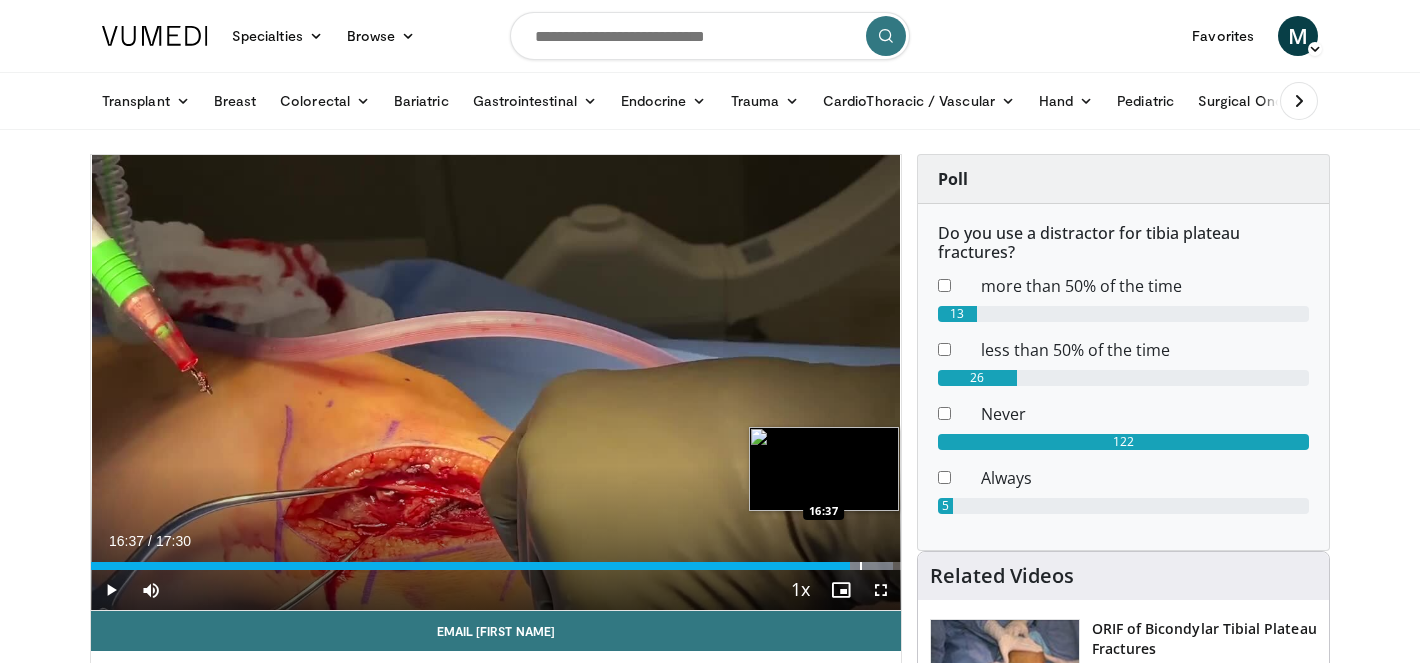 click on "Loaded :  99.06% 16:37 16:37" at bounding box center (496, 560) 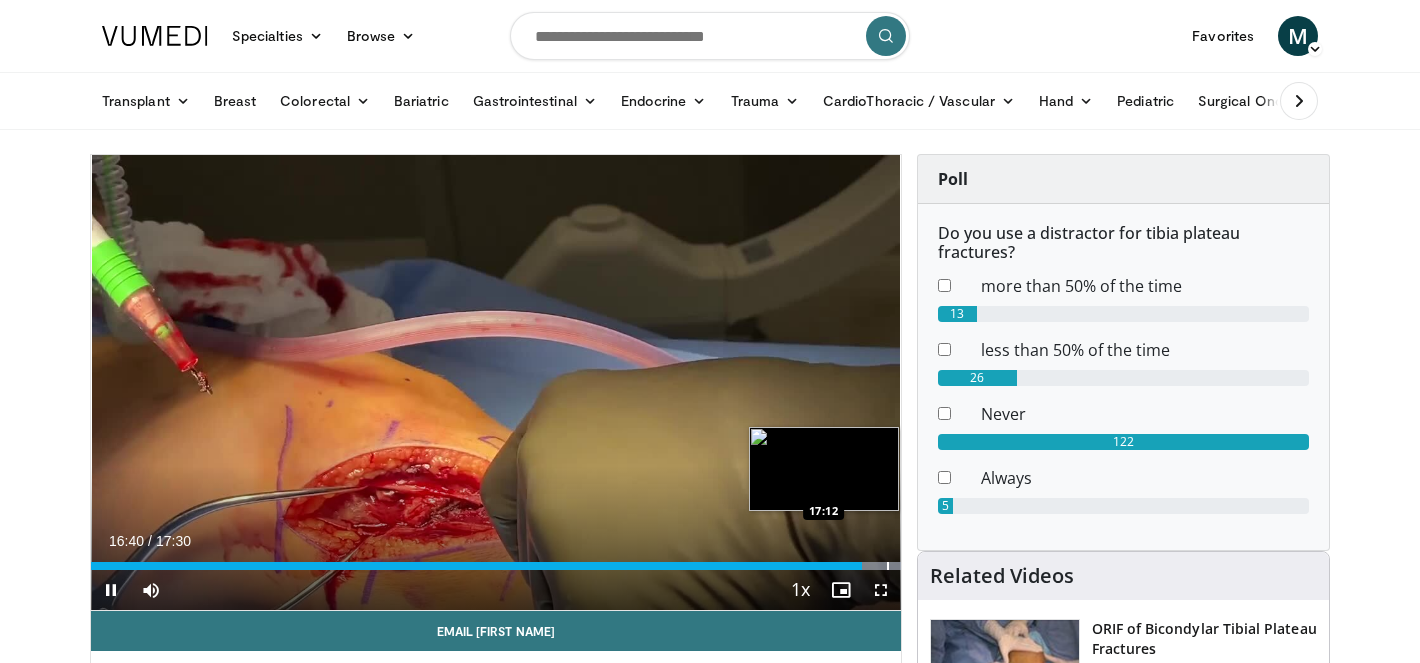 click on "Loaded :  100.00% 16:40 17:12" at bounding box center [496, 560] 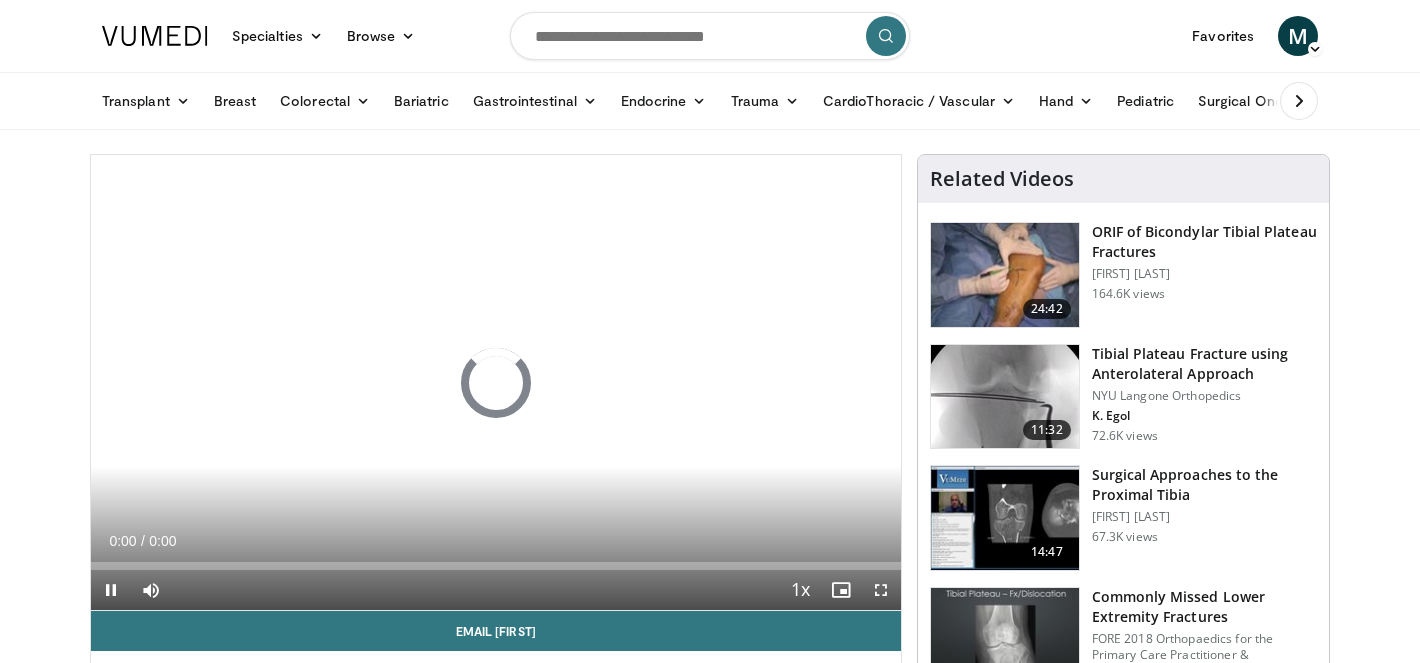 scroll, scrollTop: 0, scrollLeft: 0, axis: both 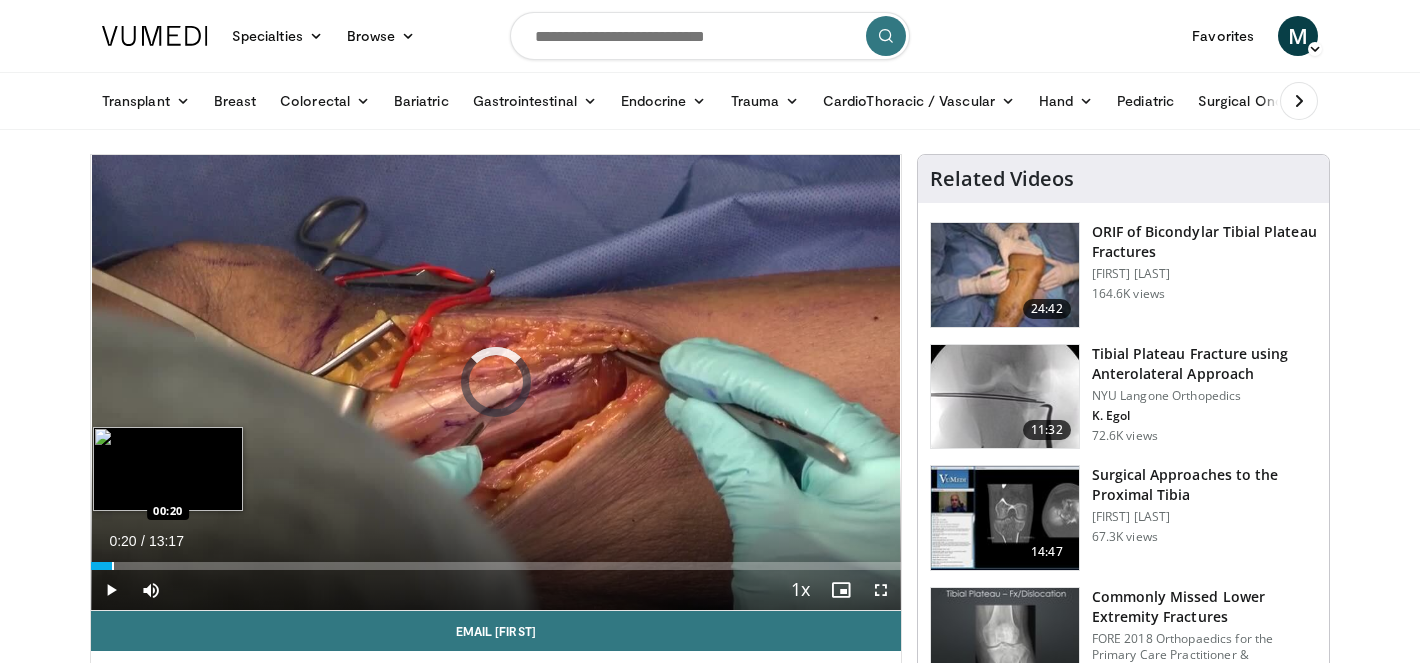 click at bounding box center (113, 566) 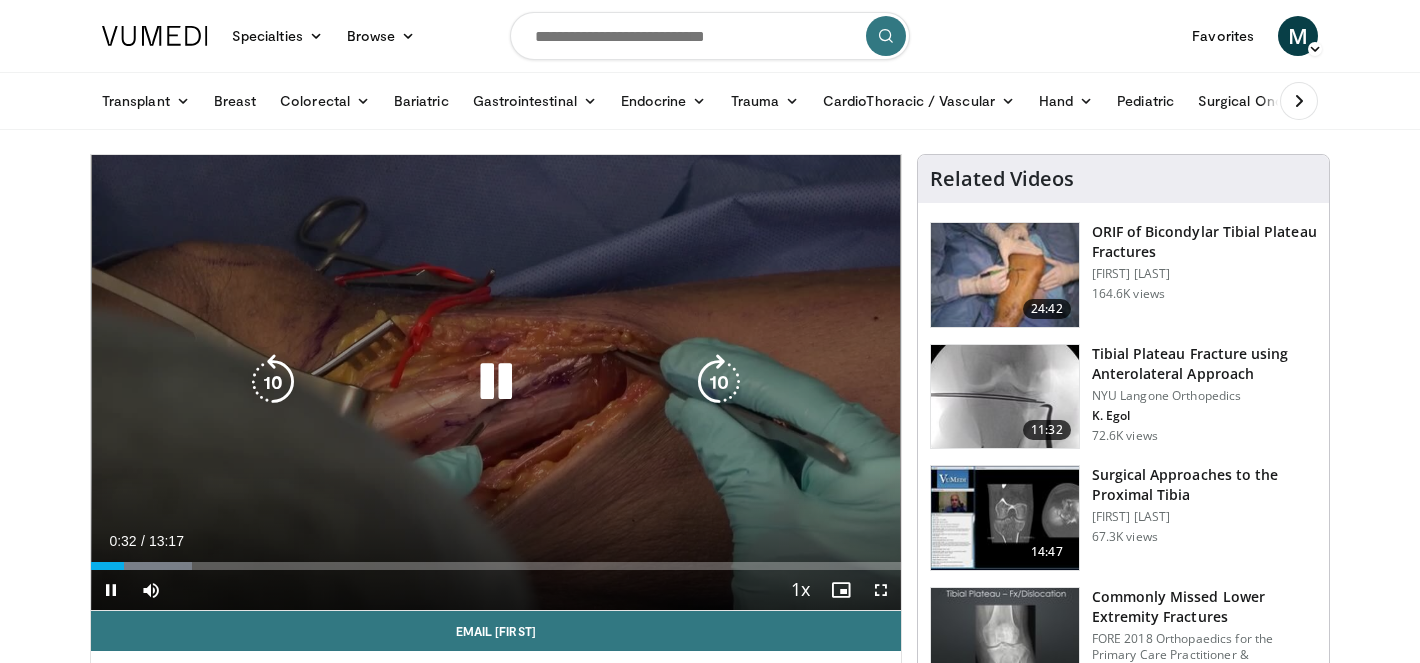 click on "10 seconds
Tap to unmute" at bounding box center (496, 382) 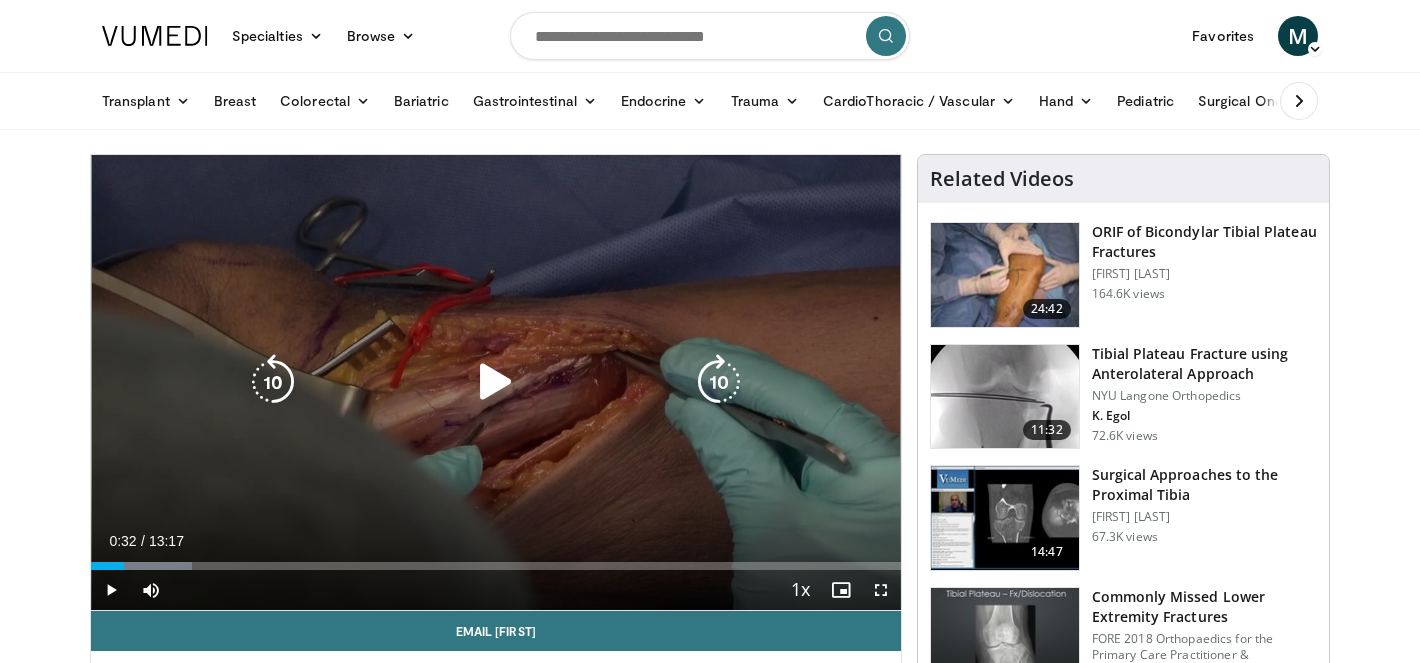 click at bounding box center [496, 382] 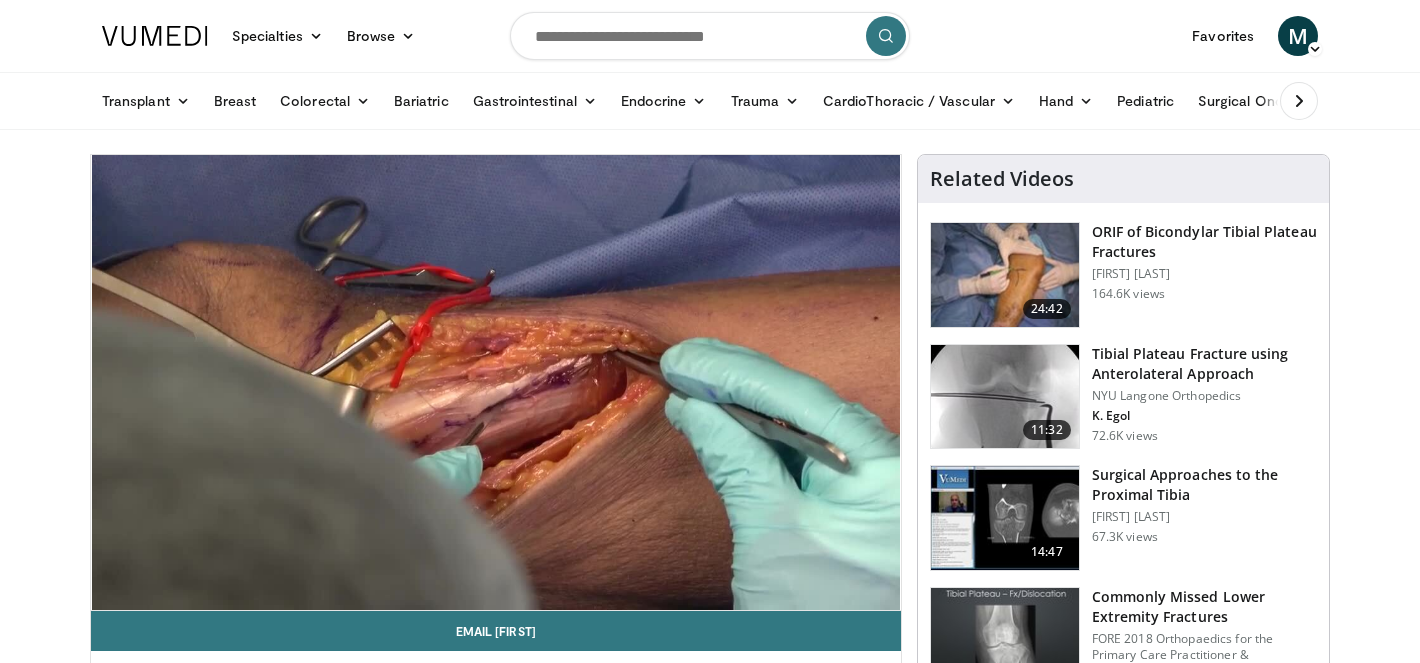 click on "10 seconds
Tap to unmute" at bounding box center [496, 382] 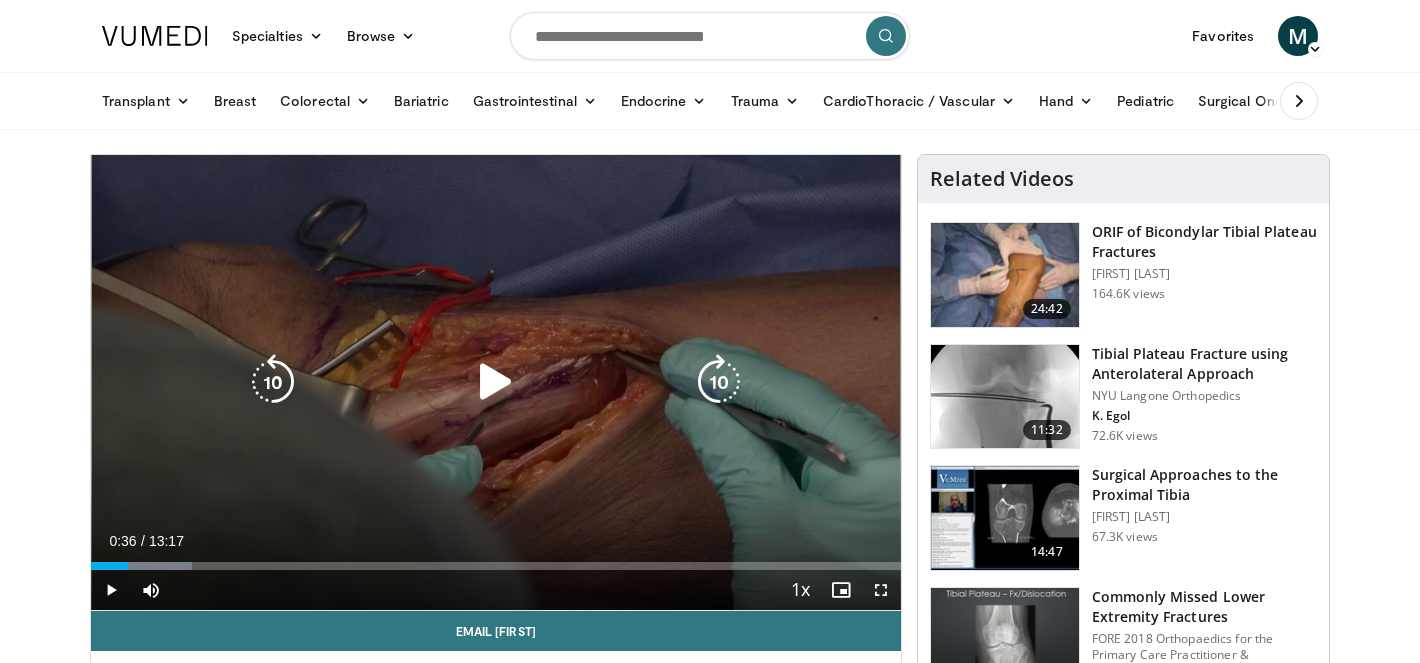 click at bounding box center [496, 382] 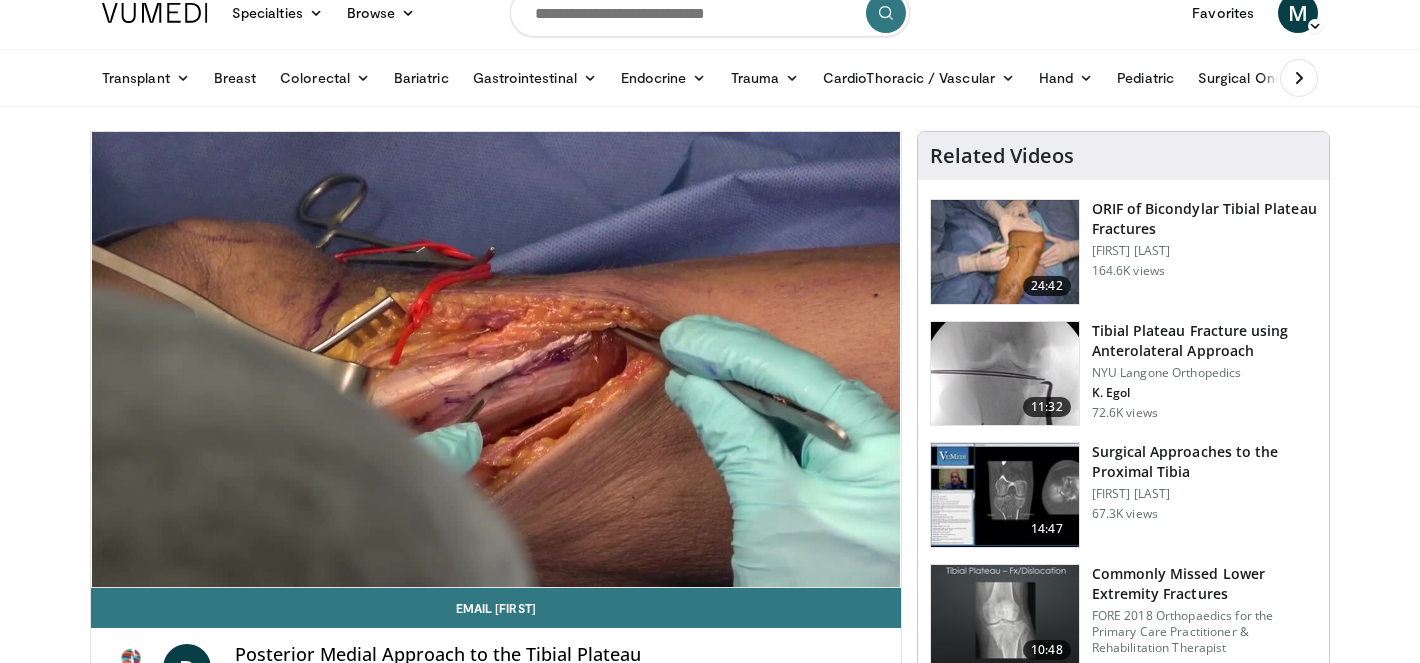 scroll, scrollTop: 25, scrollLeft: 0, axis: vertical 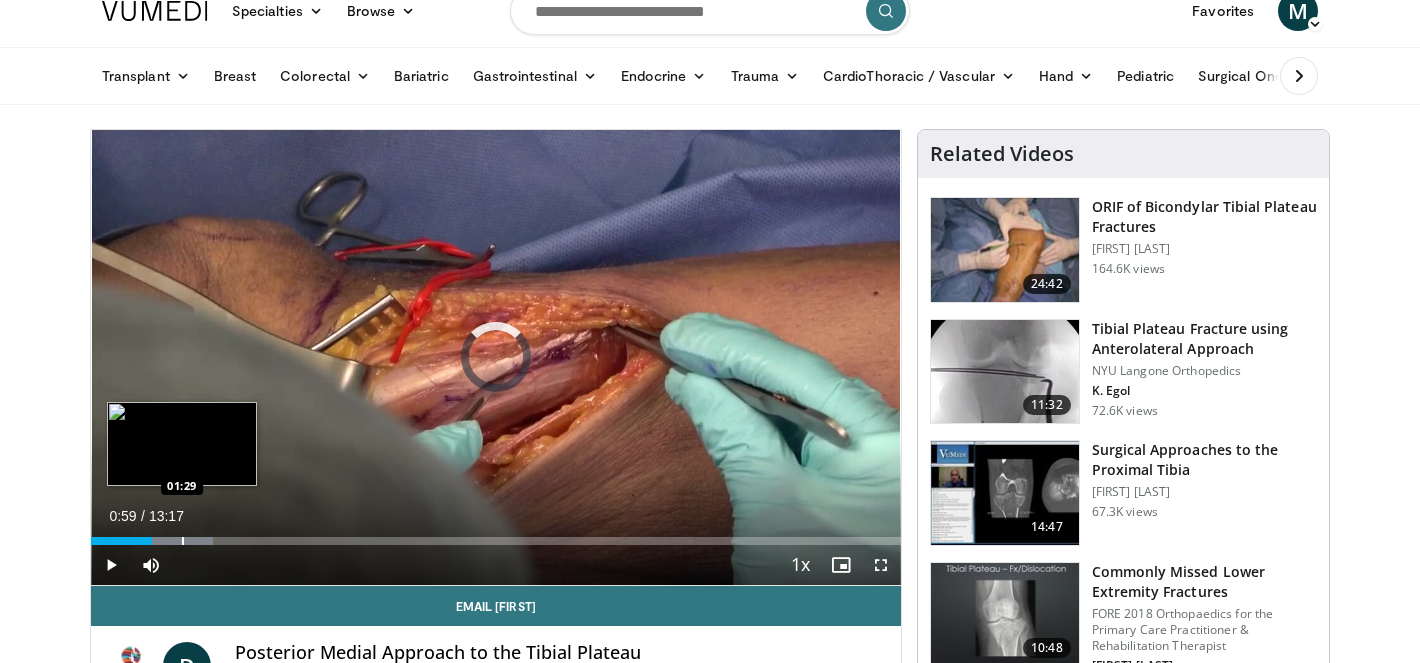 click on "Loaded :  15.06% 01:00 01:29" at bounding box center [496, 535] 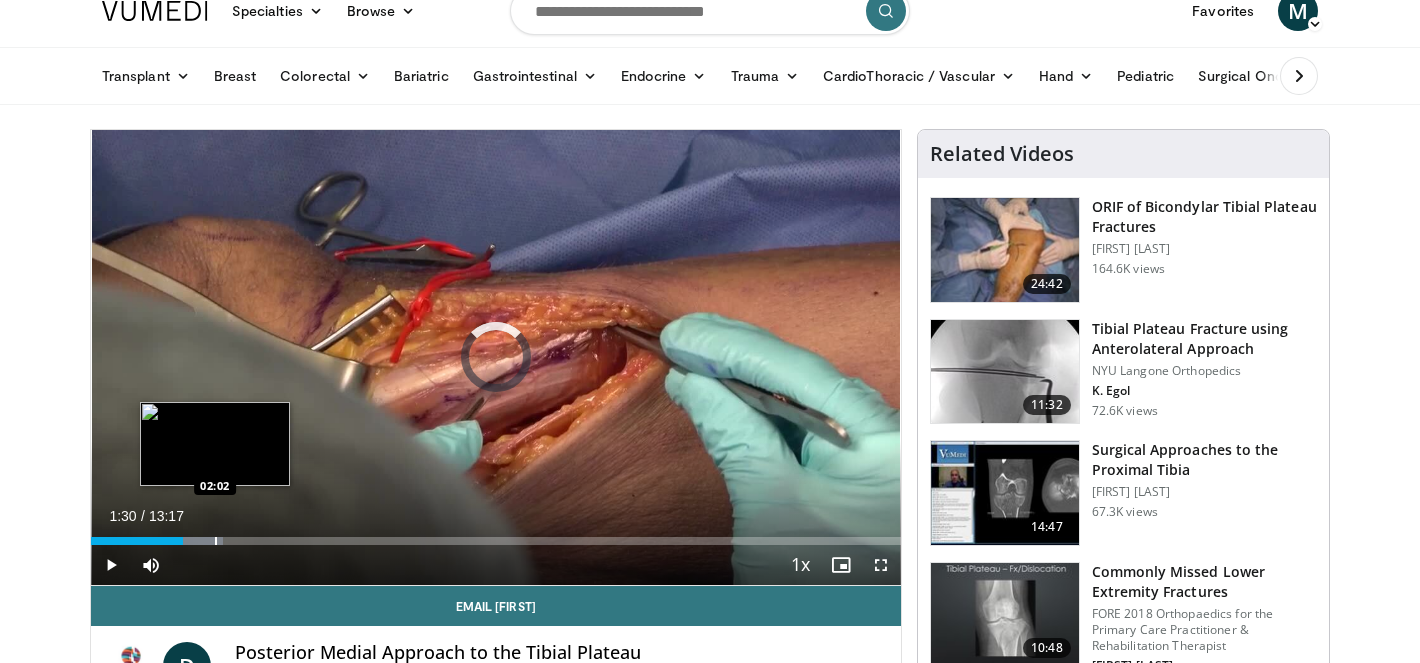 click on "Loaded :  16.31% 01:30 02:02" at bounding box center [496, 535] 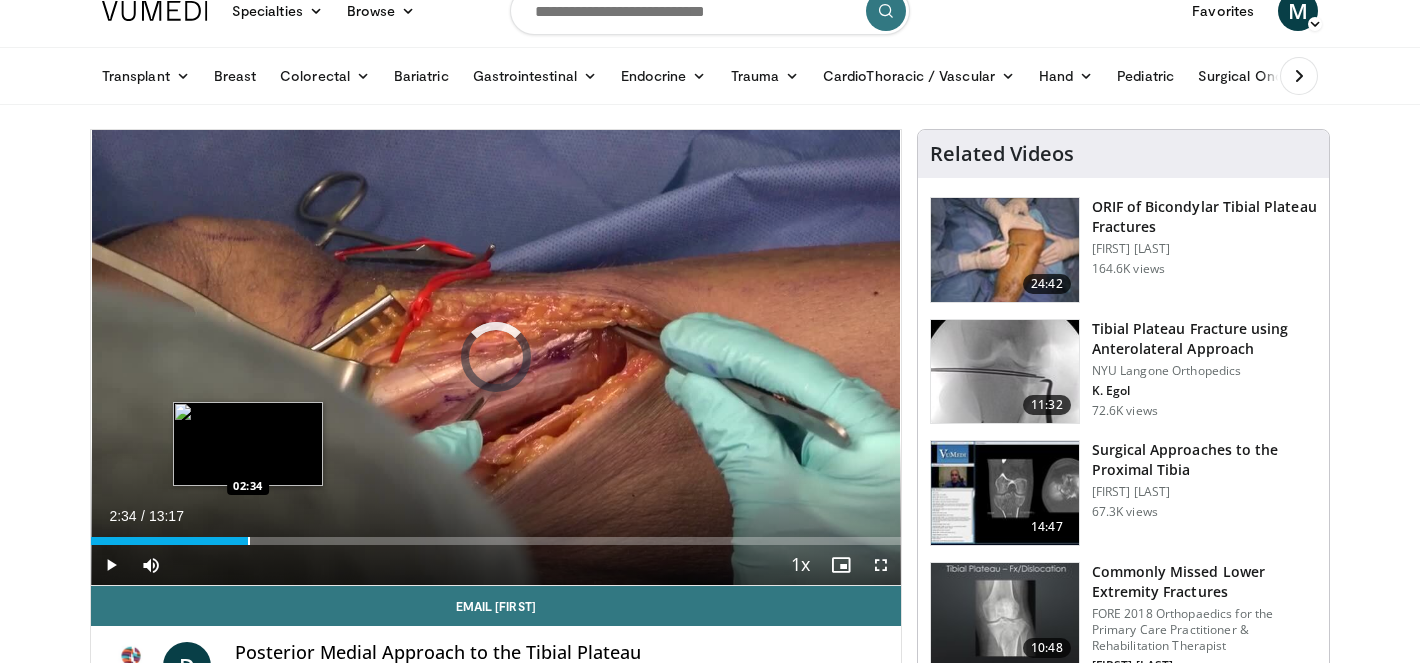 click at bounding box center [249, 541] 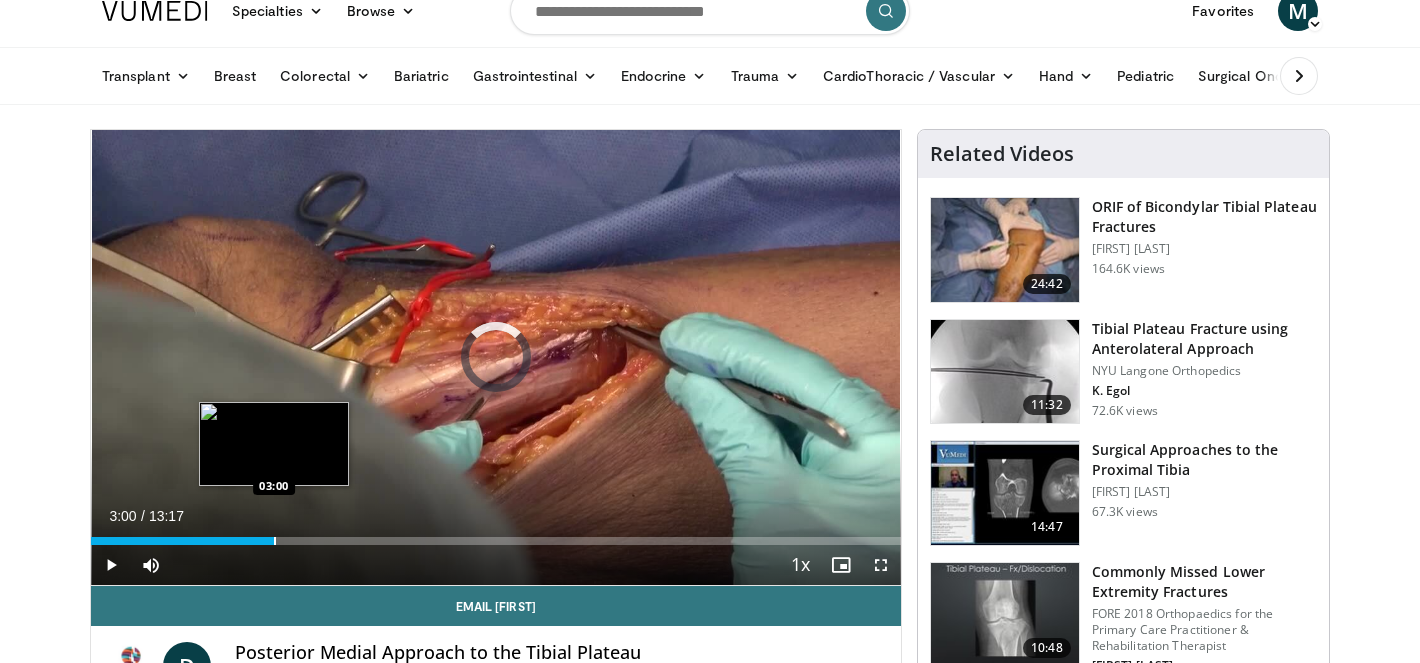 click at bounding box center [275, 541] 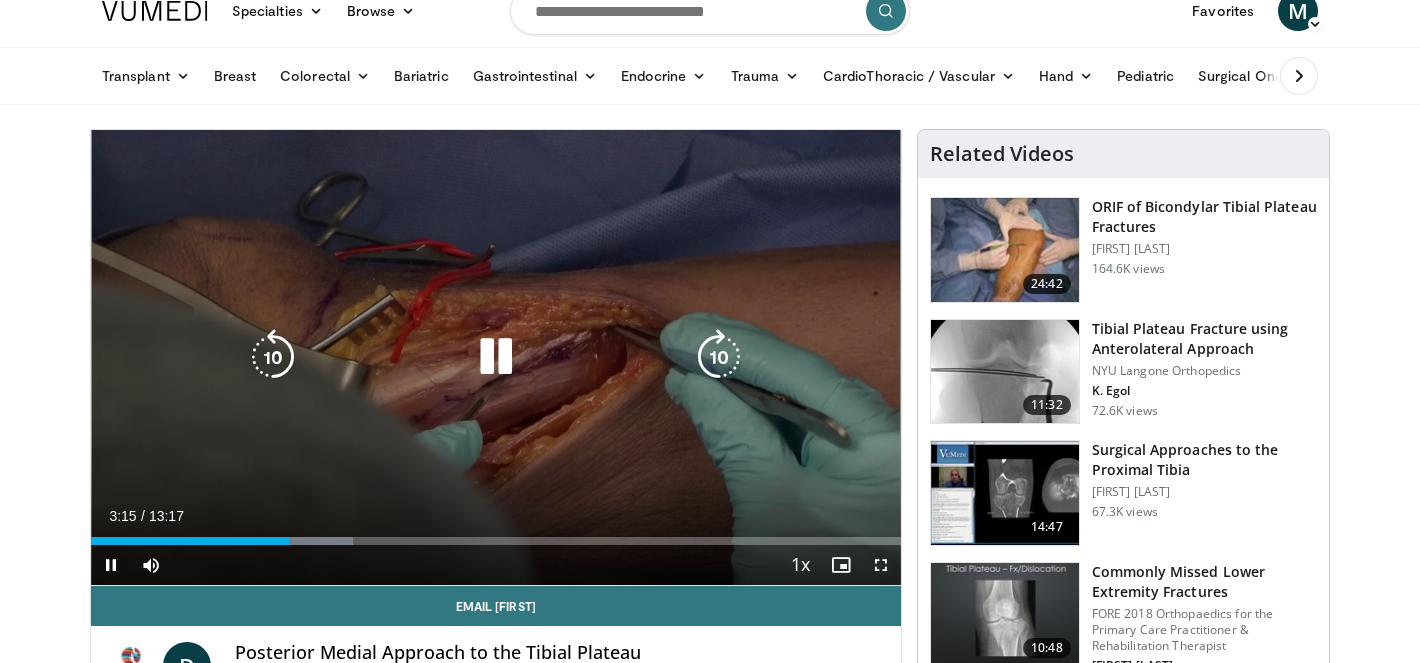 click at bounding box center (719, 357) 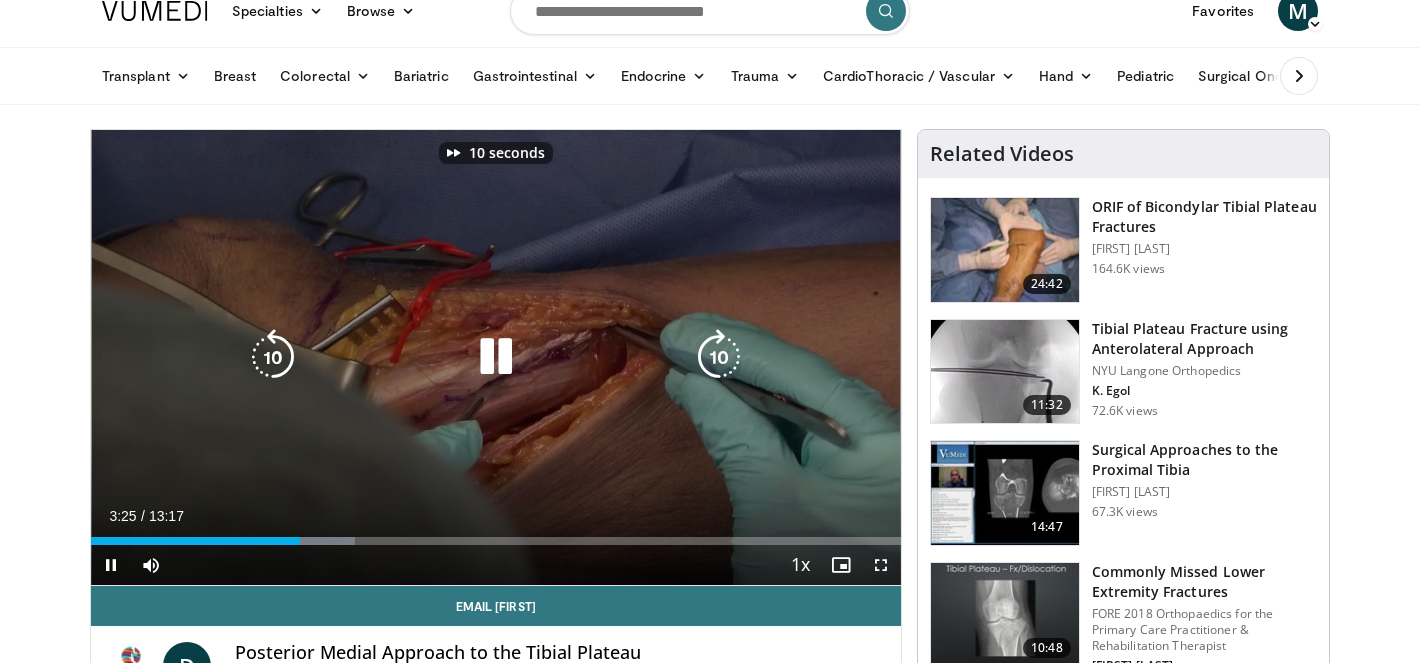 click at bounding box center (719, 357) 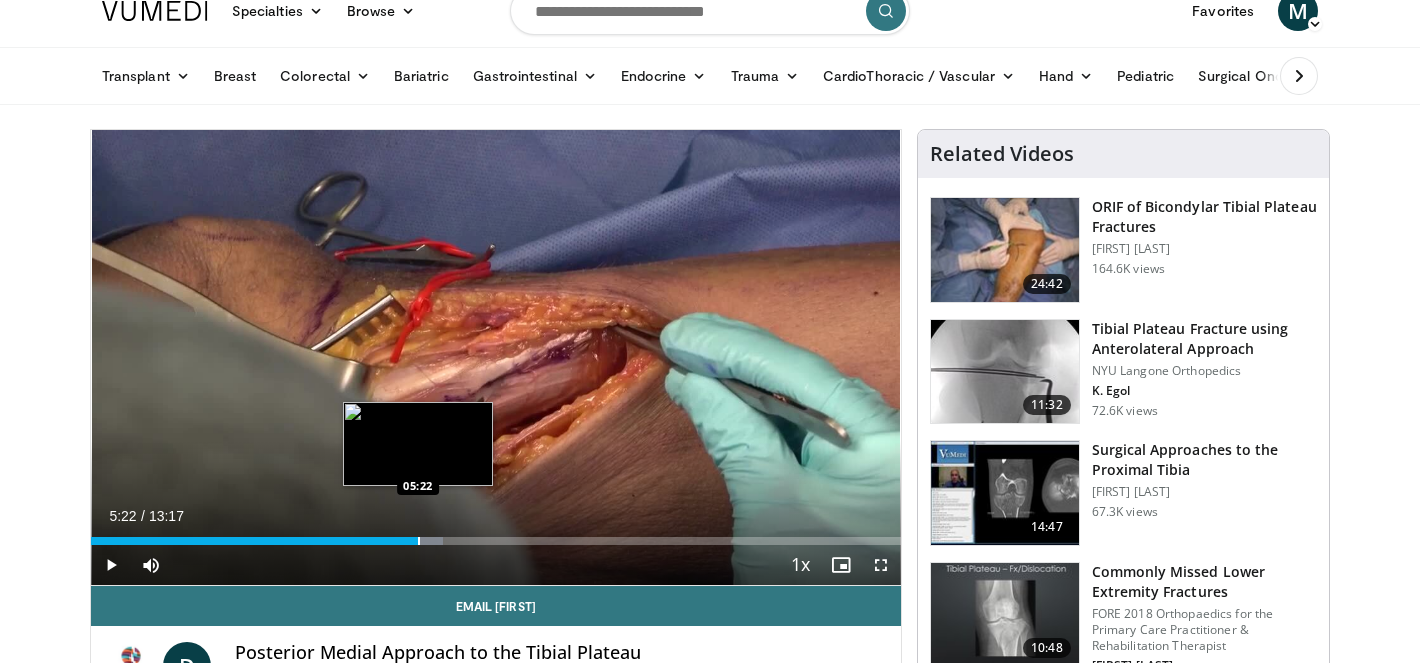 click at bounding box center [419, 541] 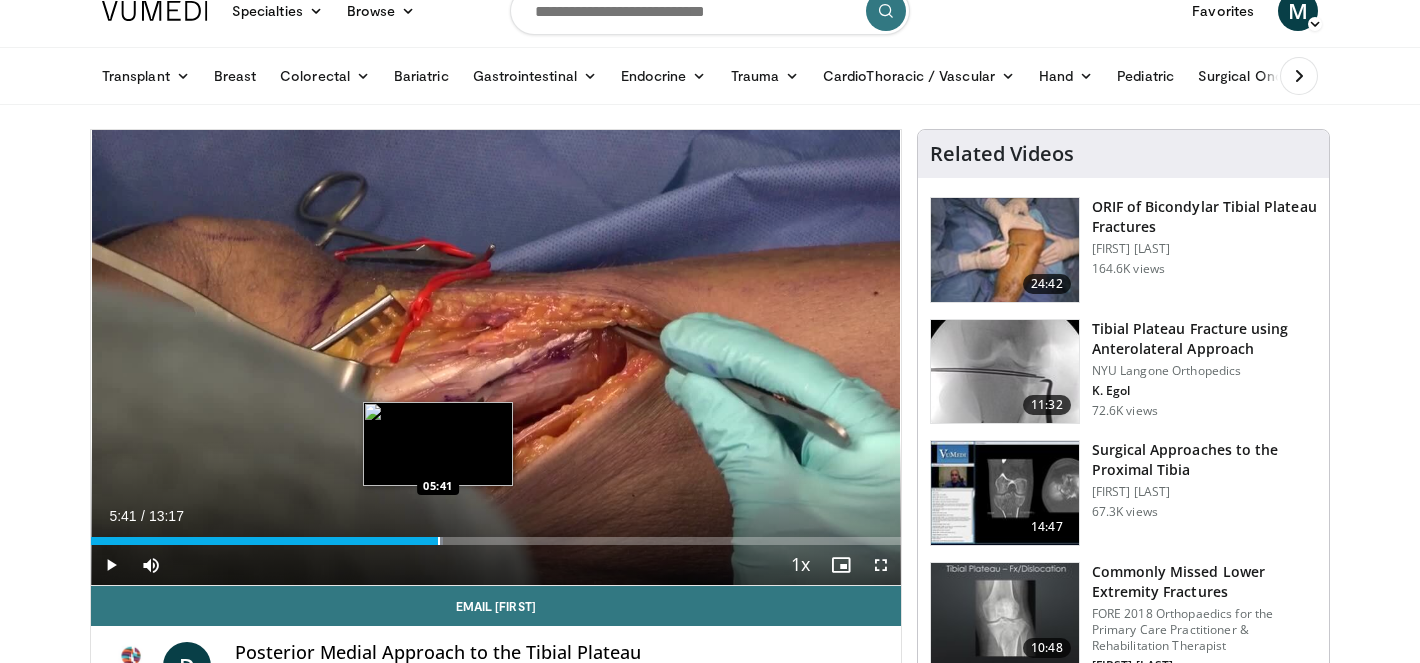 click on "Loaded :  43.52% 05:41 05:41" at bounding box center [496, 535] 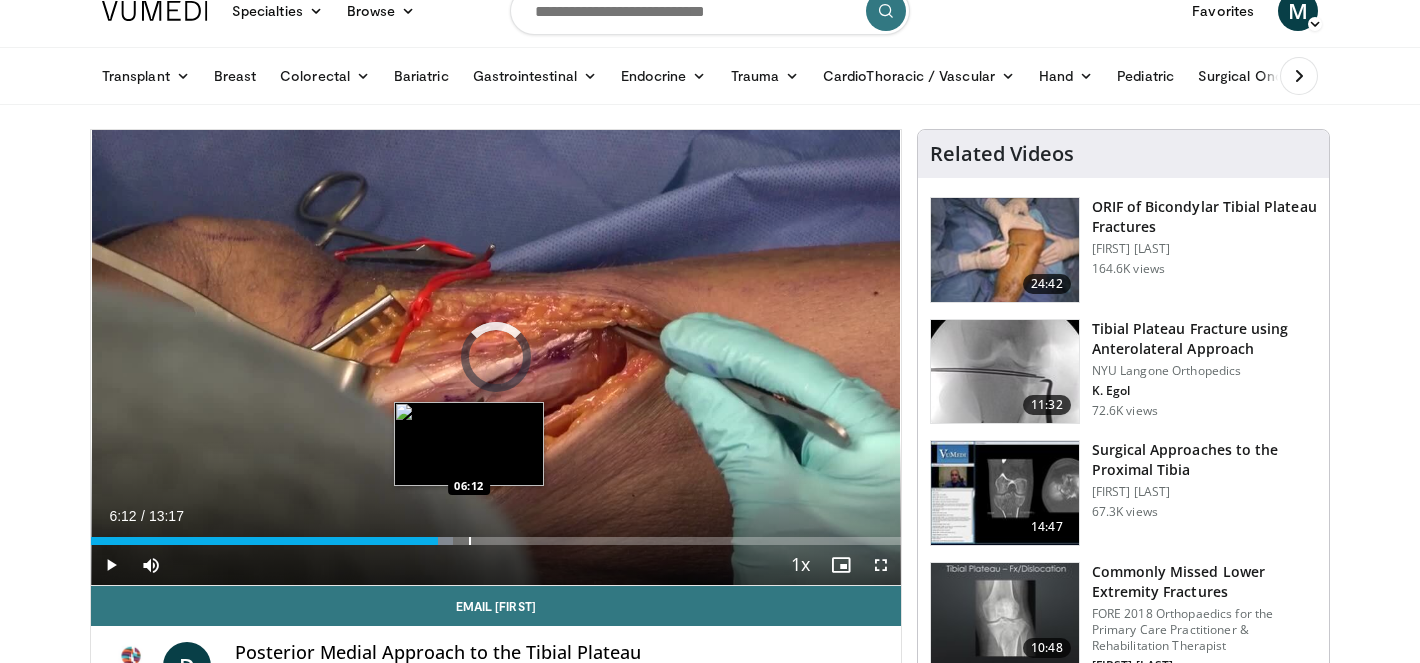 click on "Loaded :  44.76% 05:42 06:12" at bounding box center [496, 535] 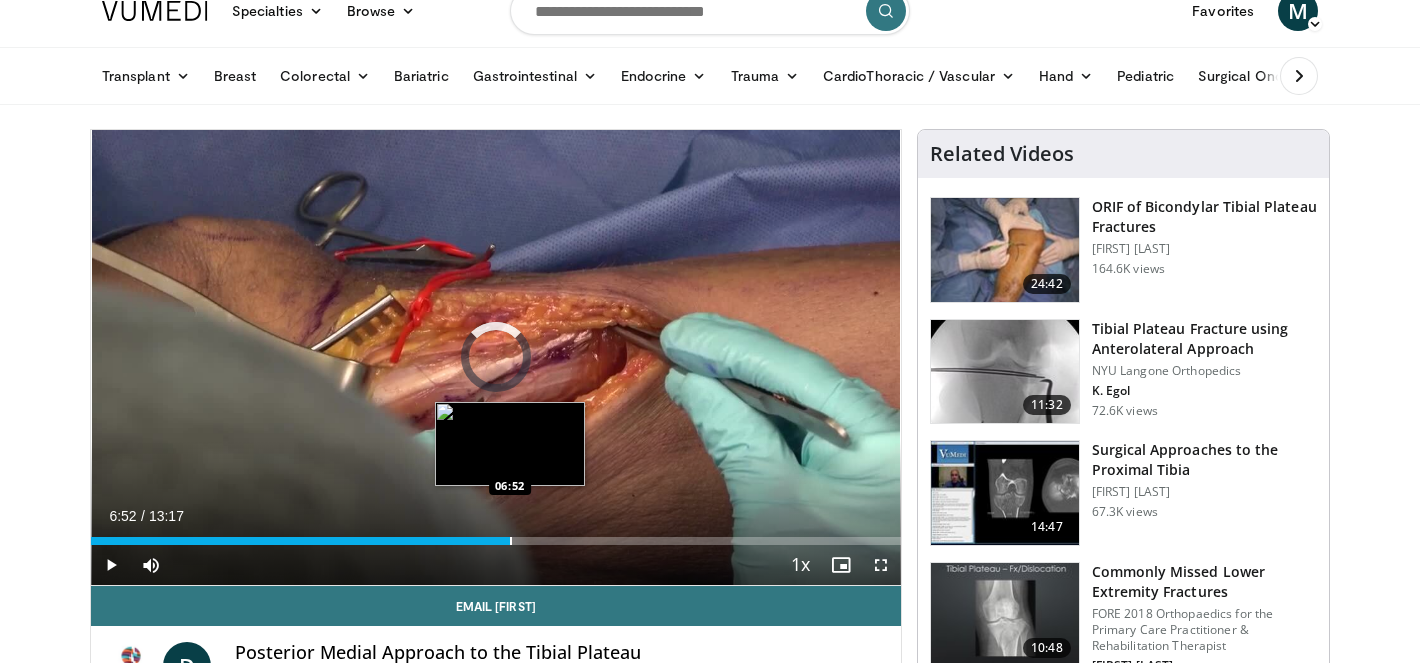 click on "Loaded :  47.69% 06:52 06:52" at bounding box center (496, 535) 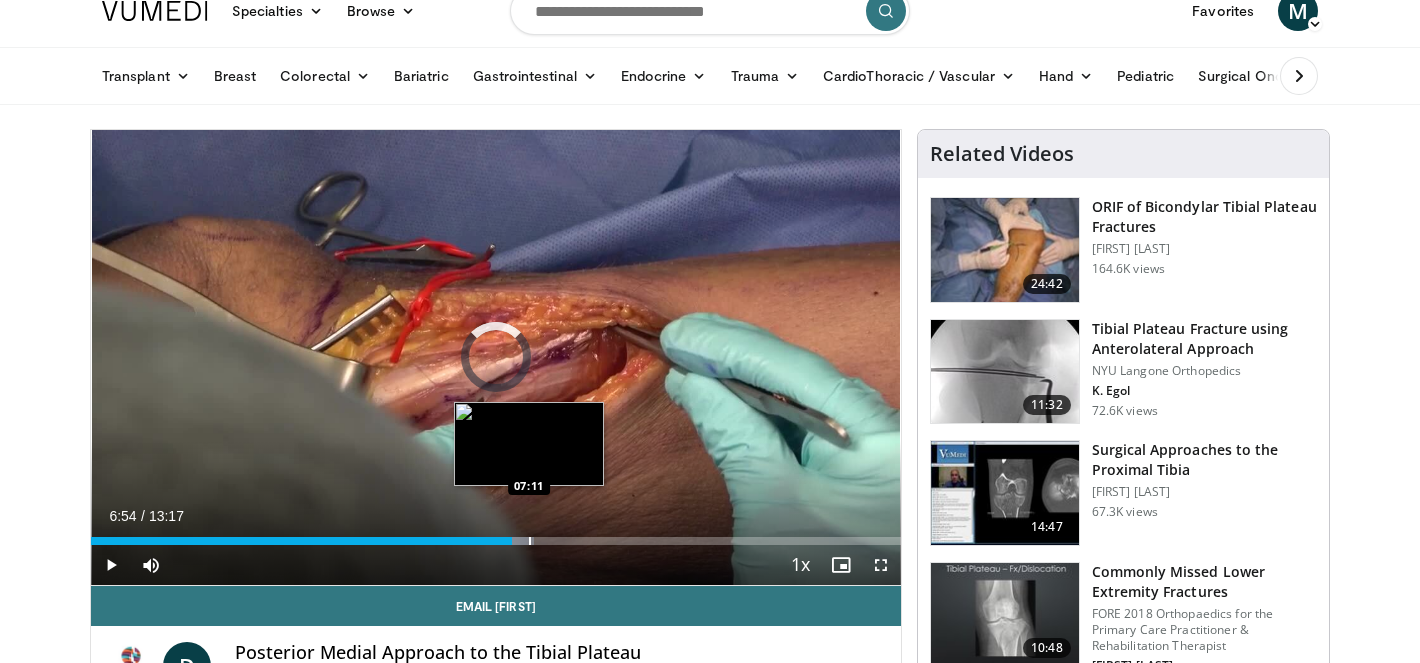 click on "Loaded :  54.71% 06:54 07:11" at bounding box center [496, 535] 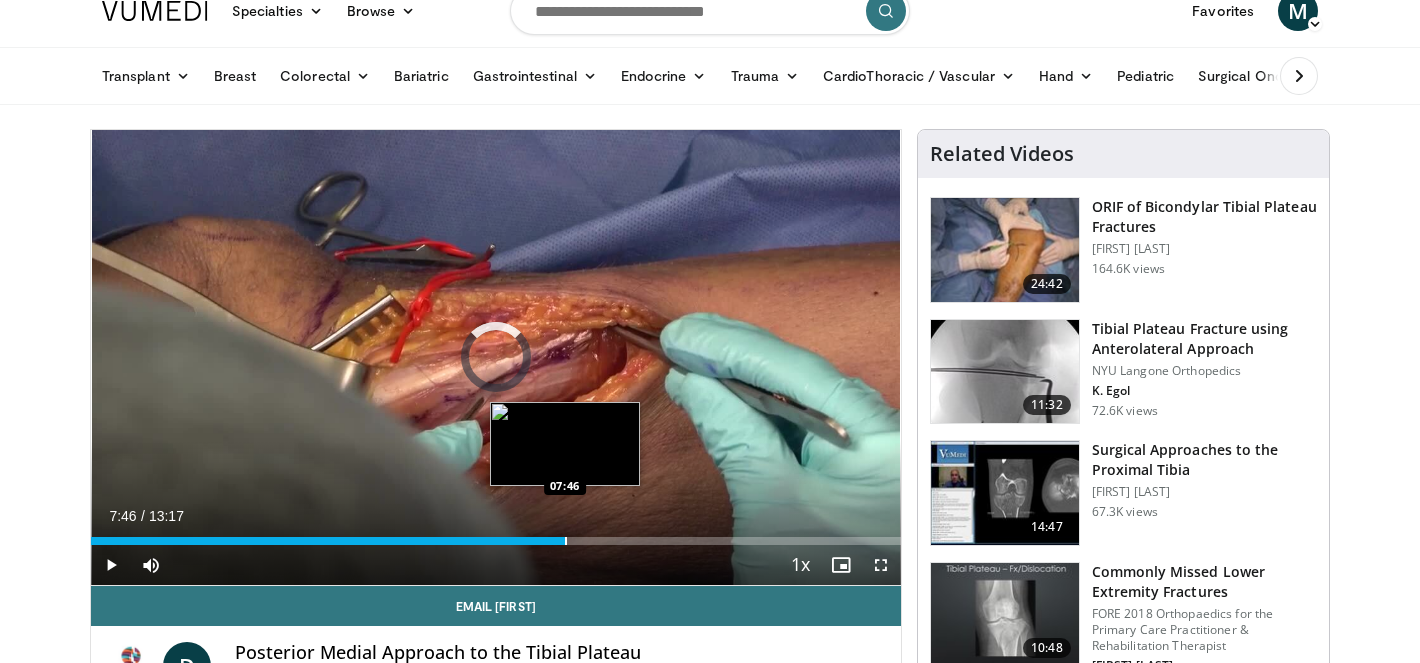 click at bounding box center [566, 541] 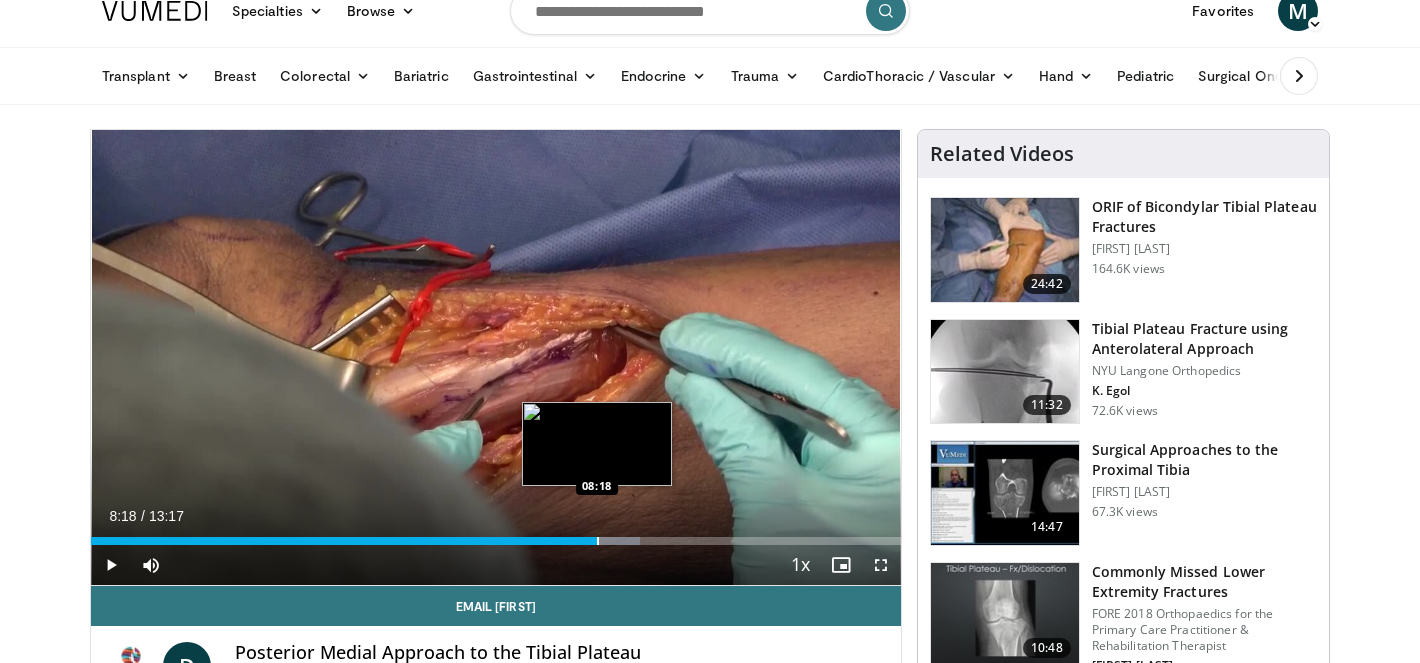 click at bounding box center (598, 541) 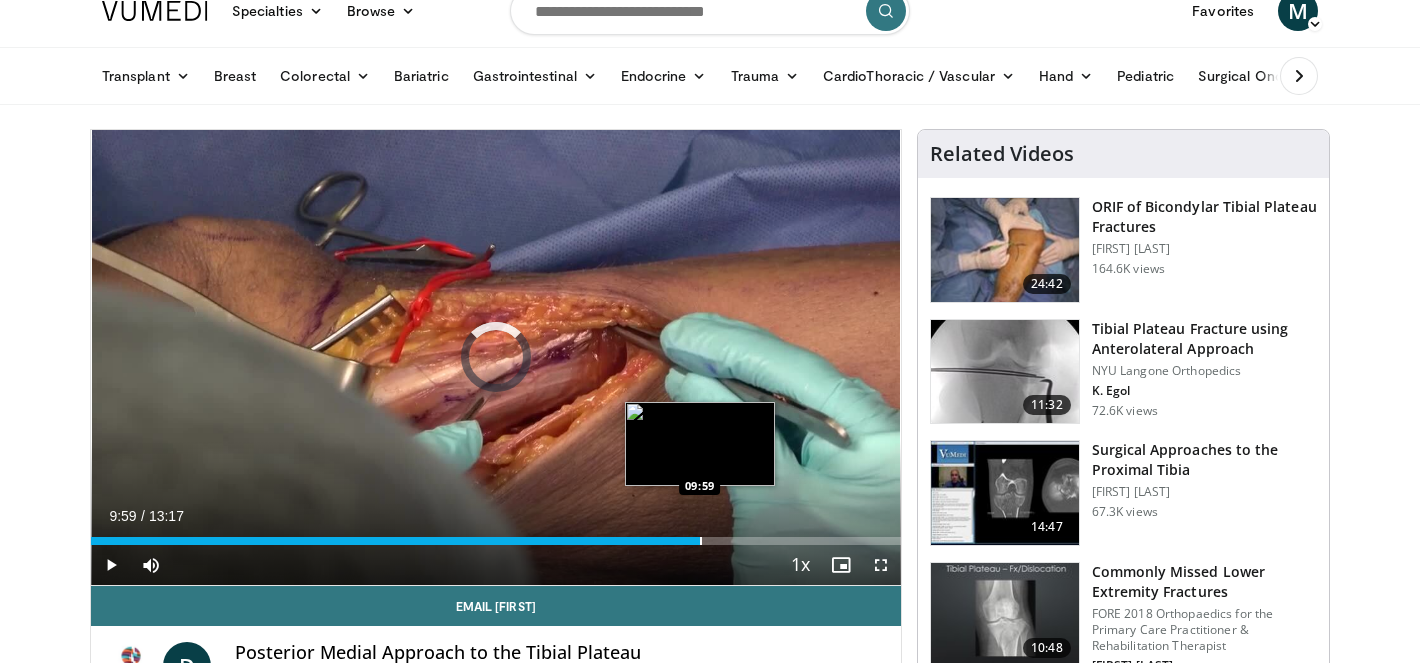 click on "Loaded :  0.00% 09:59 09:59" at bounding box center (496, 535) 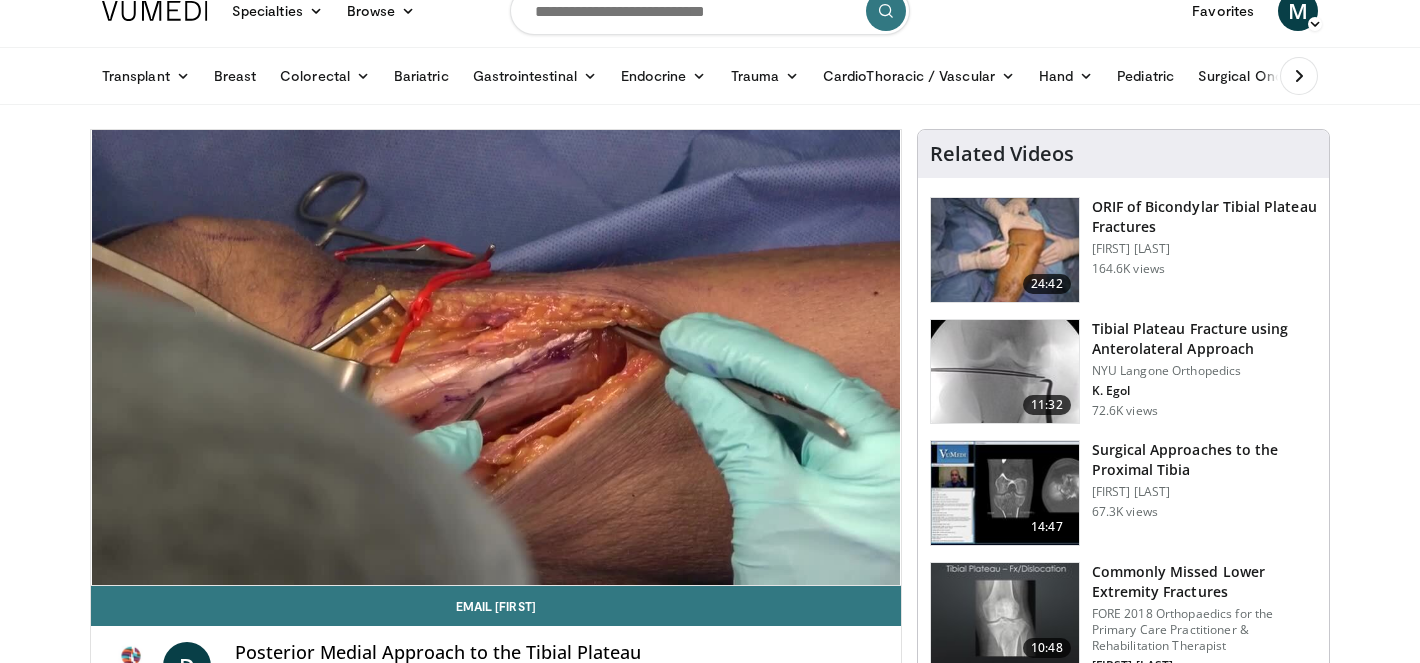 click on "**********" at bounding box center [496, 358] 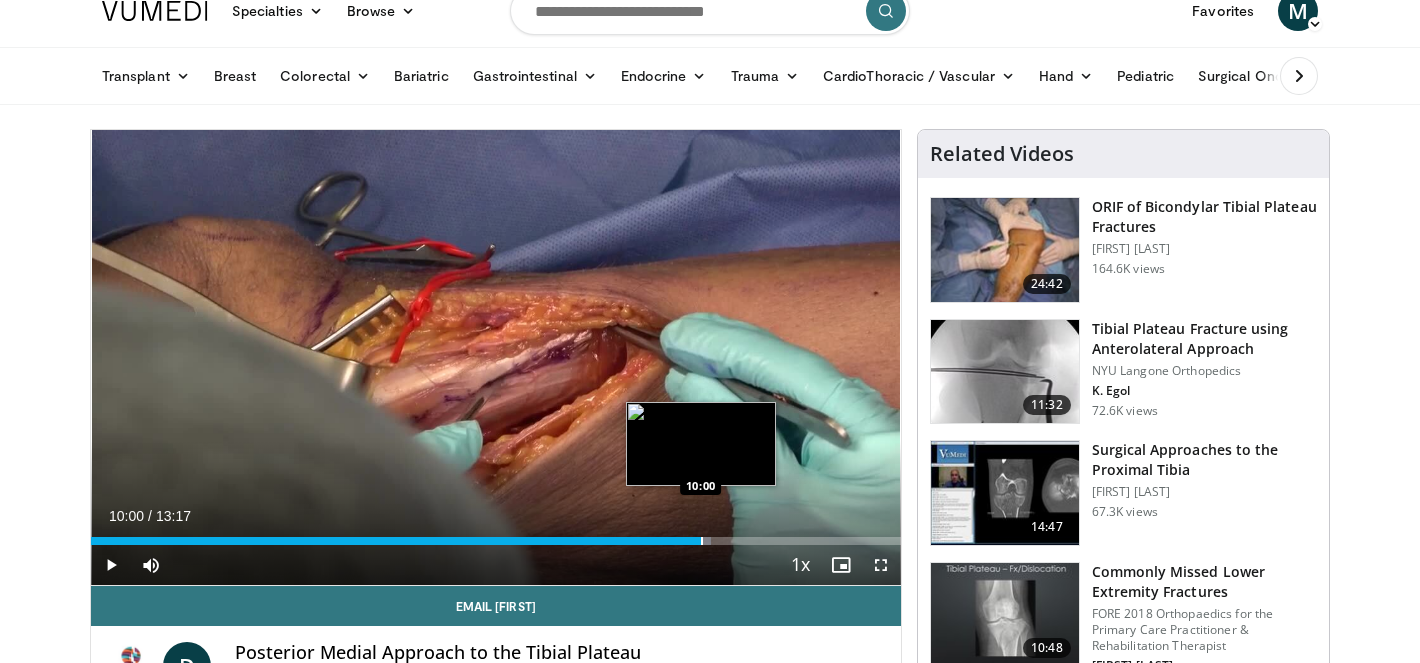 click on "Loaded :  76.55% 10:01 10:00" at bounding box center (496, 535) 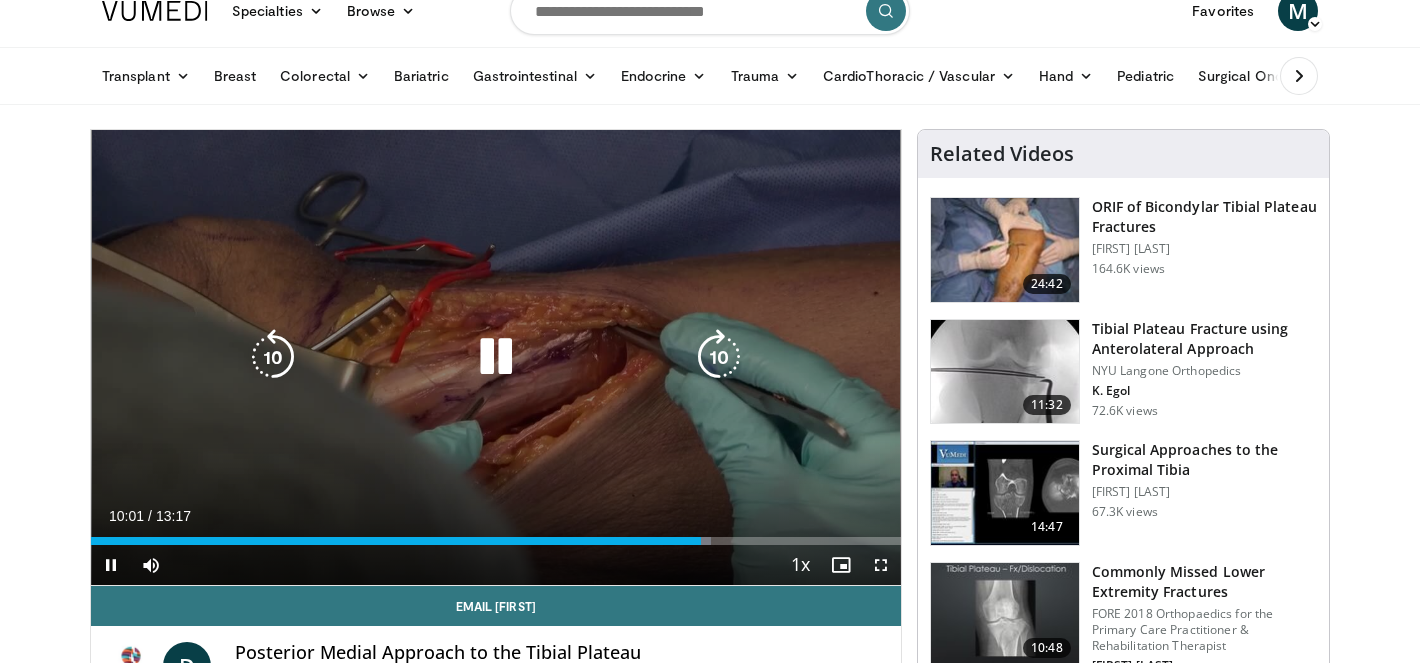 click on "20 seconds
Tap to unmute" at bounding box center (496, 357) 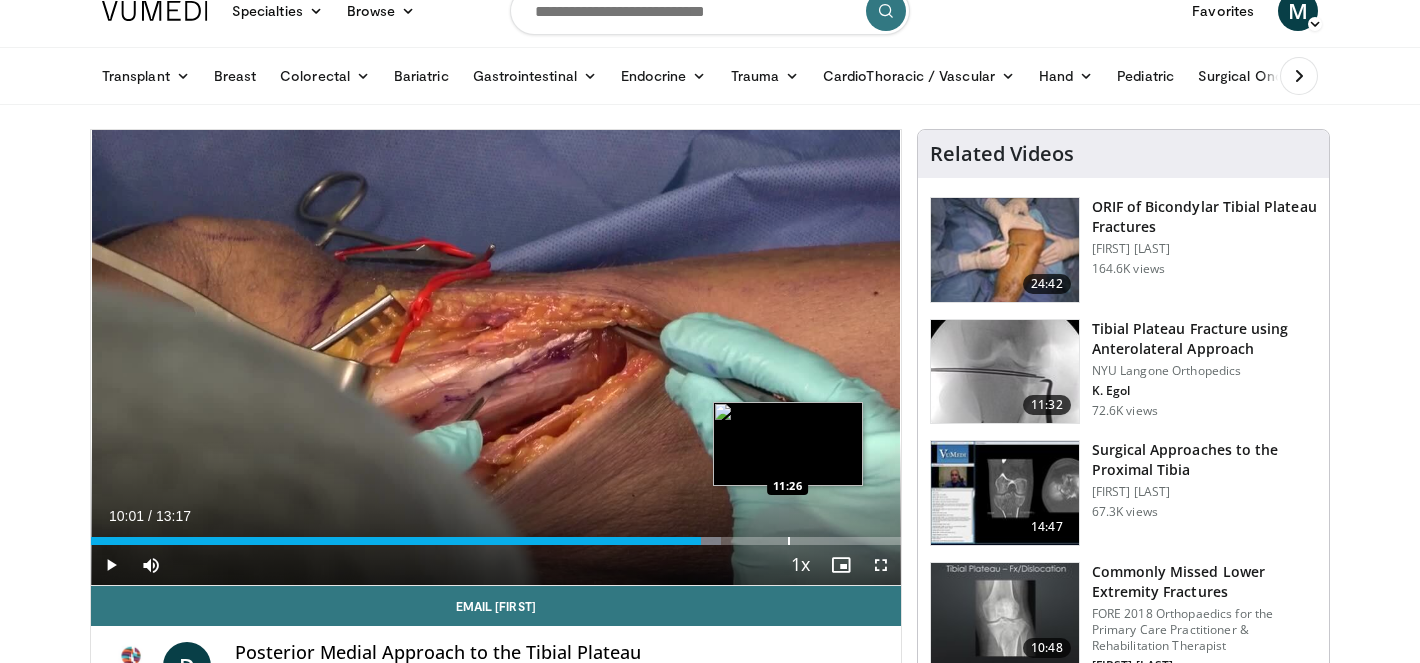 click on "Loaded :  77.80% 10:01 11:26" at bounding box center [496, 535] 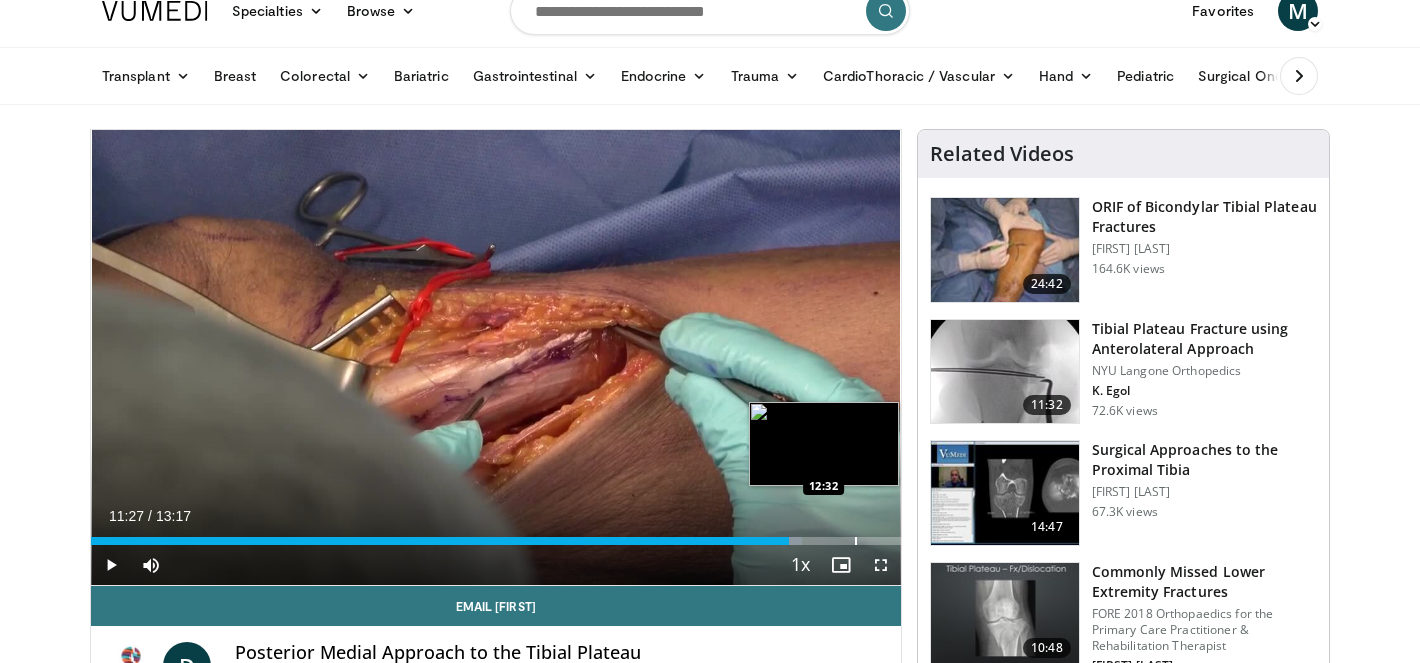 click at bounding box center (856, 541) 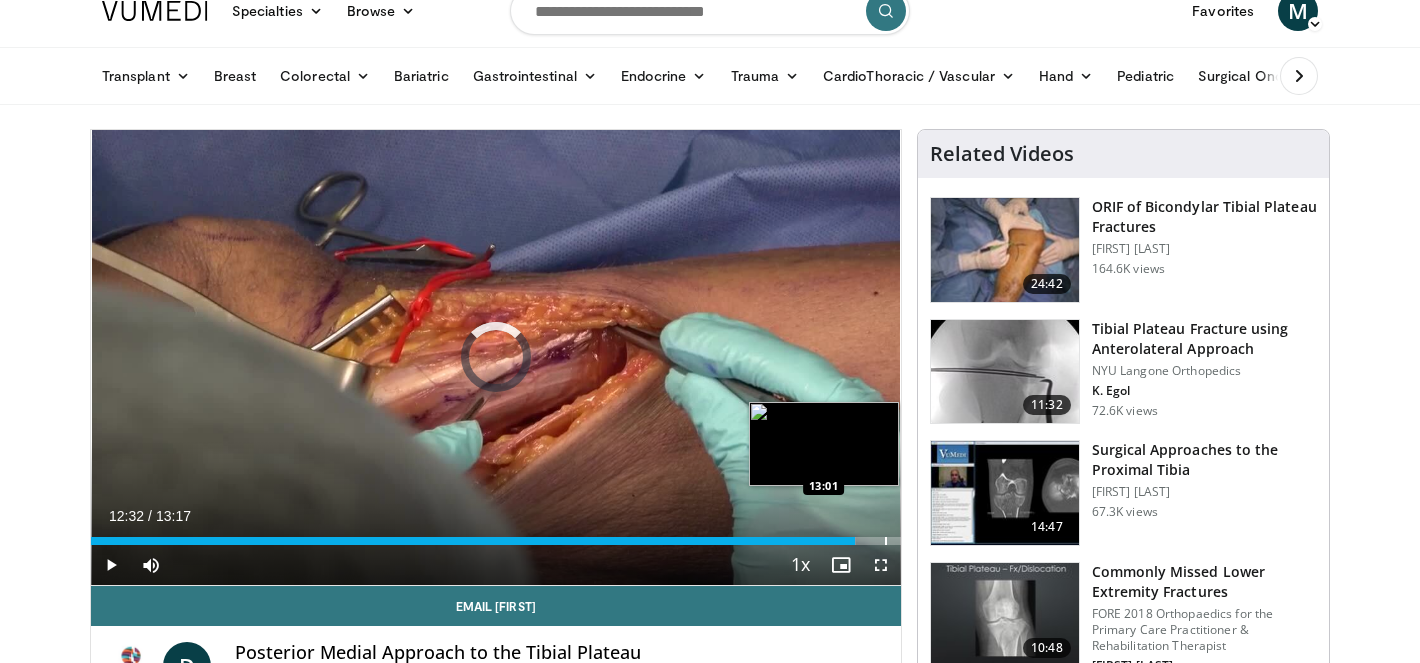 click at bounding box center [886, 541] 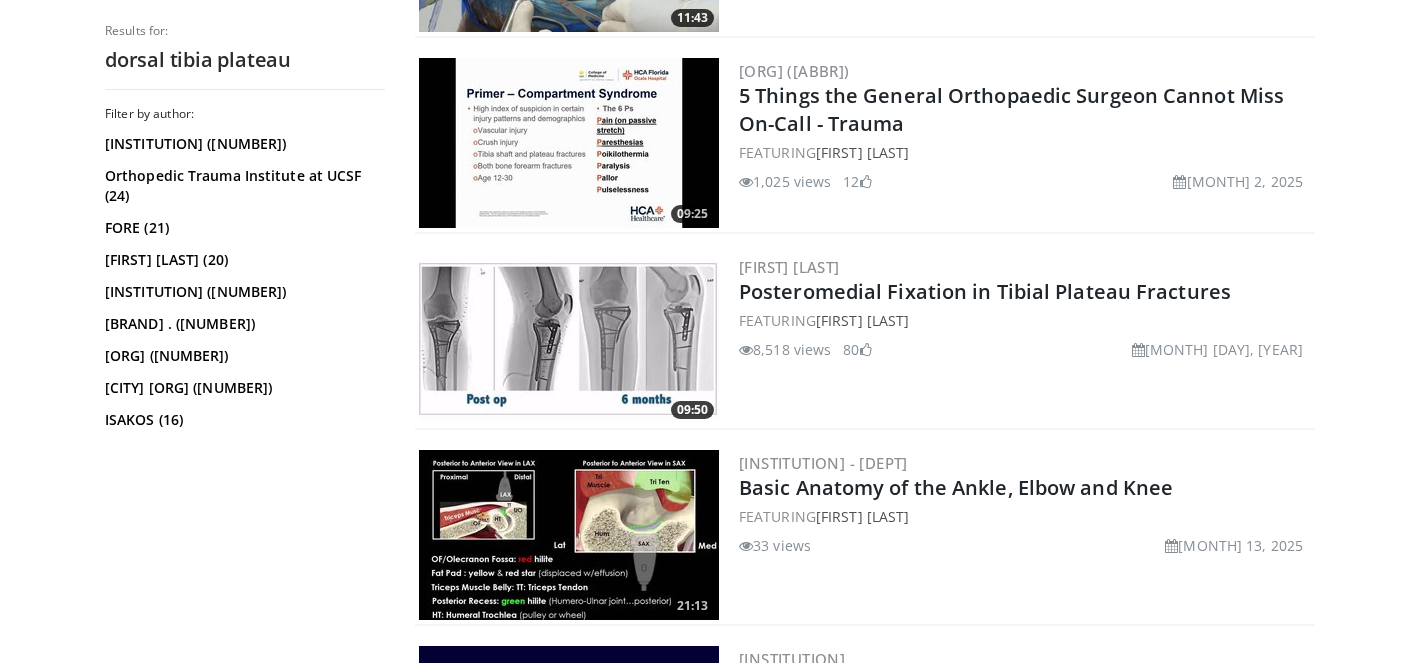 scroll, scrollTop: 1738, scrollLeft: 0, axis: vertical 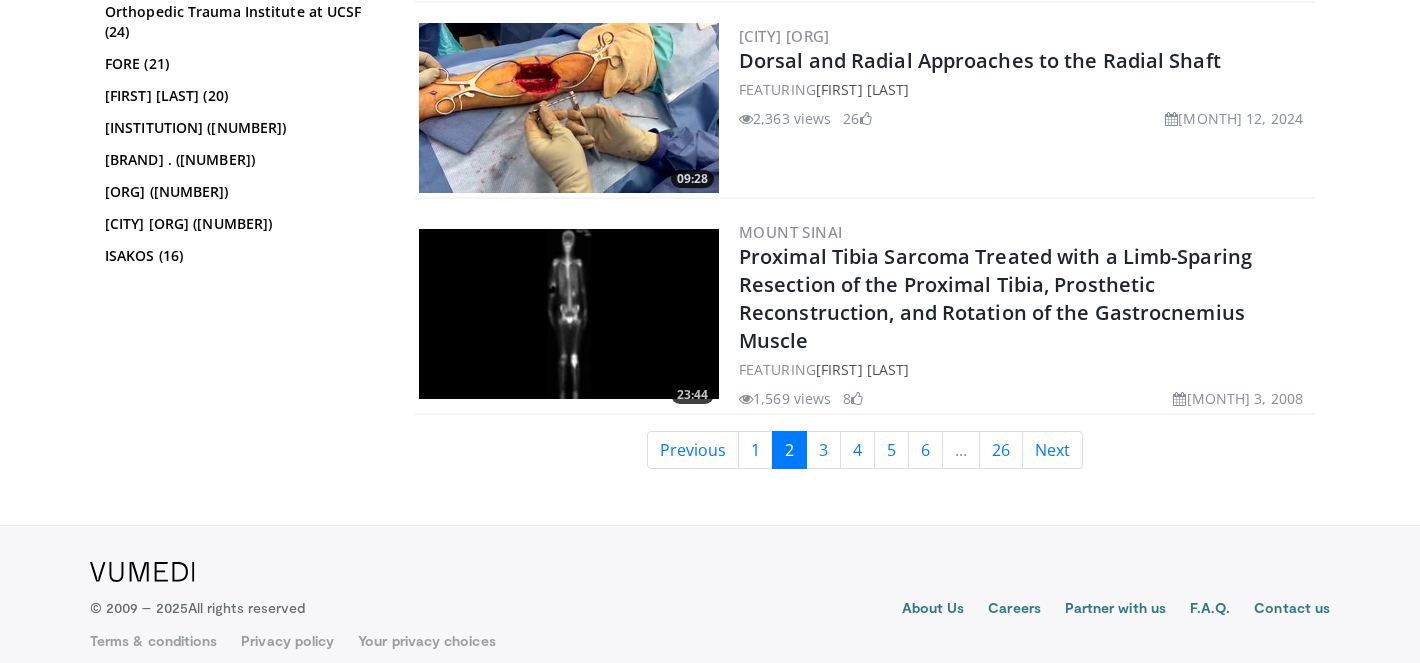 click on "19:56
[INSTITUTION]
Proximal Tibia Cases
FEATURING
[FIRST] [LAST]
6 views
[MONTH] 27, 2025
19:56
[ORG]
Complex Osteotomies: Double Level, Multi-Planar, Instability and More
FEATURING
[FIRST] [LAST]
431 views
[MONTH] 27, 2025
4
1" at bounding box center [865, -1904] 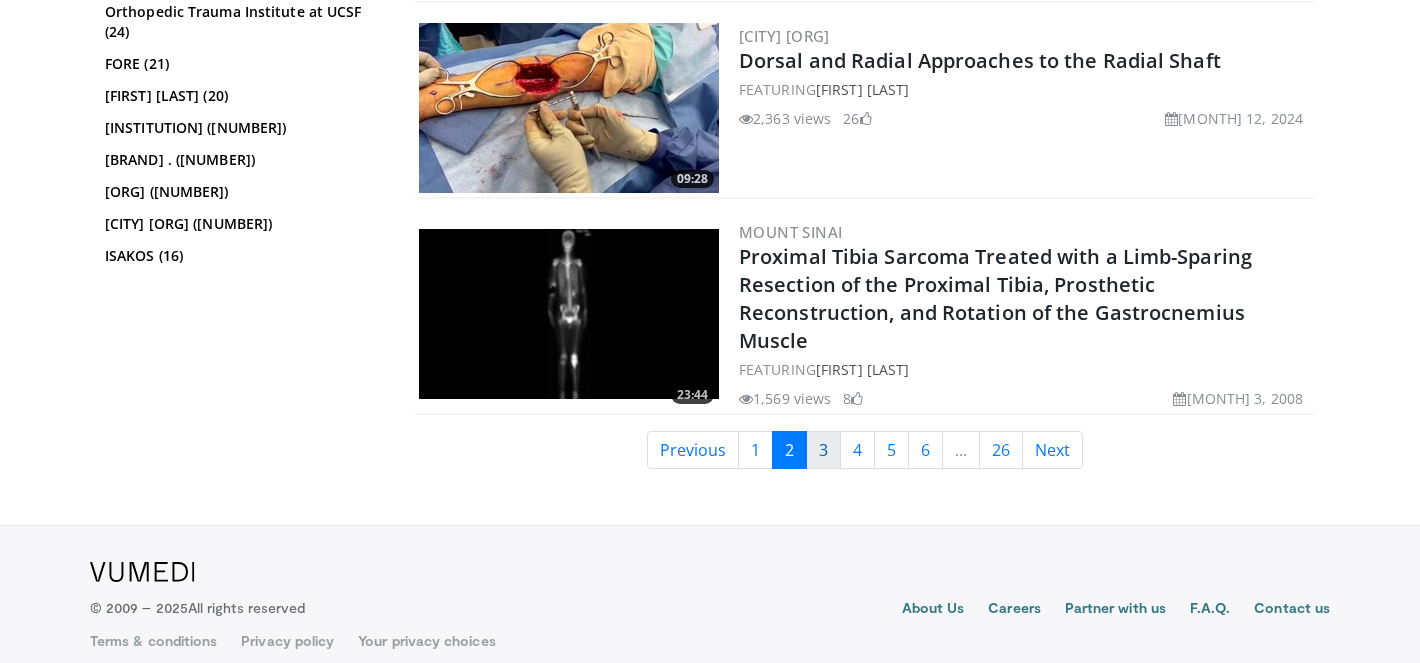 click on "3" at bounding box center [823, 450] 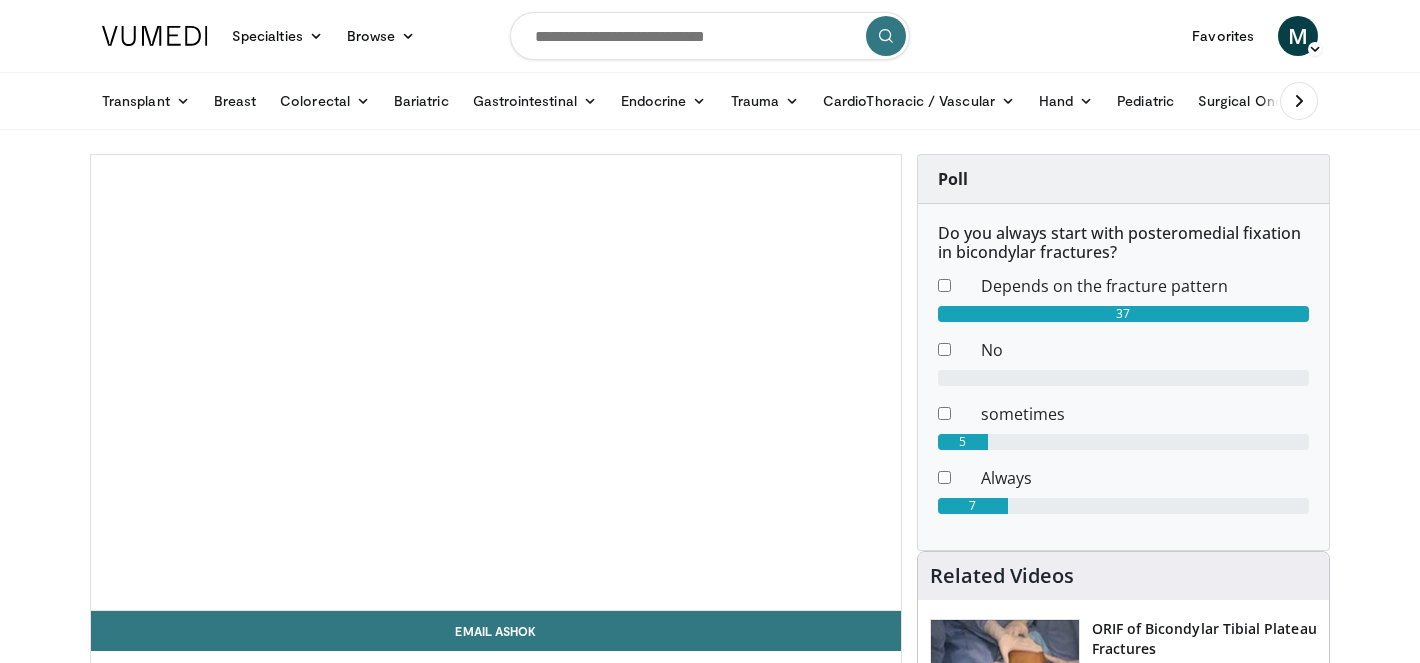 scroll, scrollTop: 0, scrollLeft: 0, axis: both 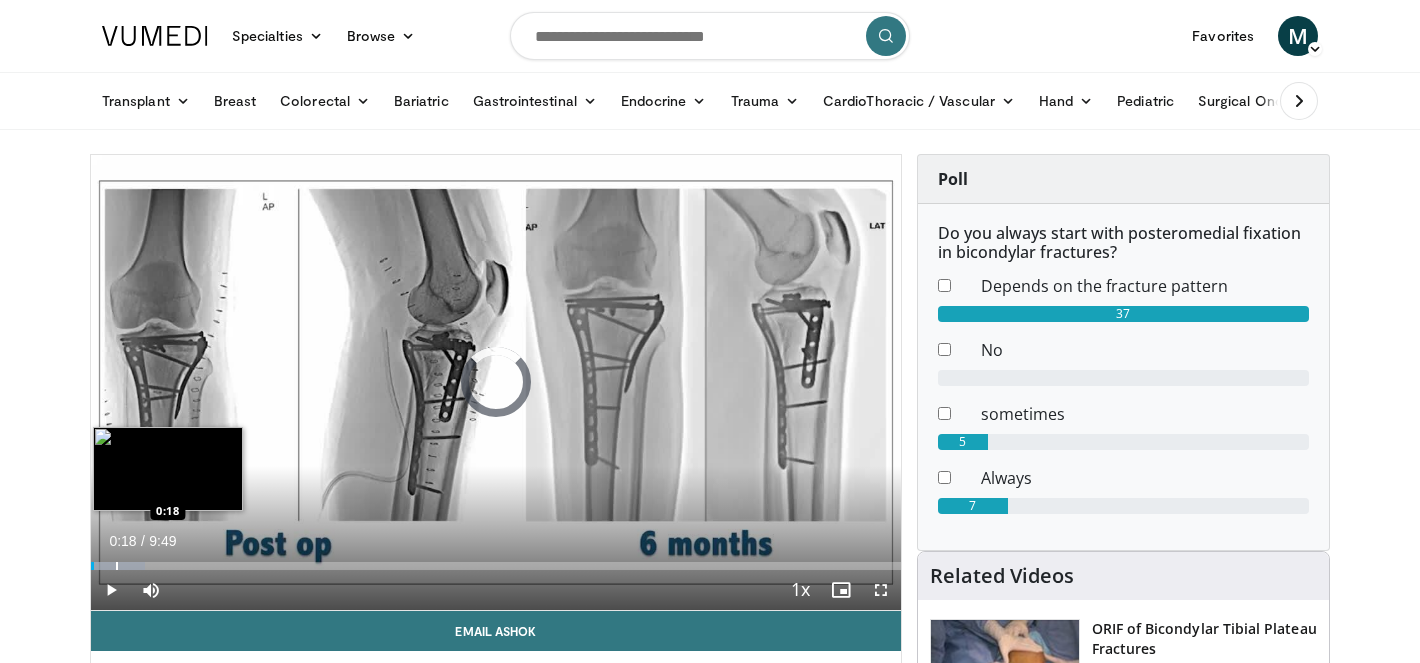 click at bounding box center (117, 566) 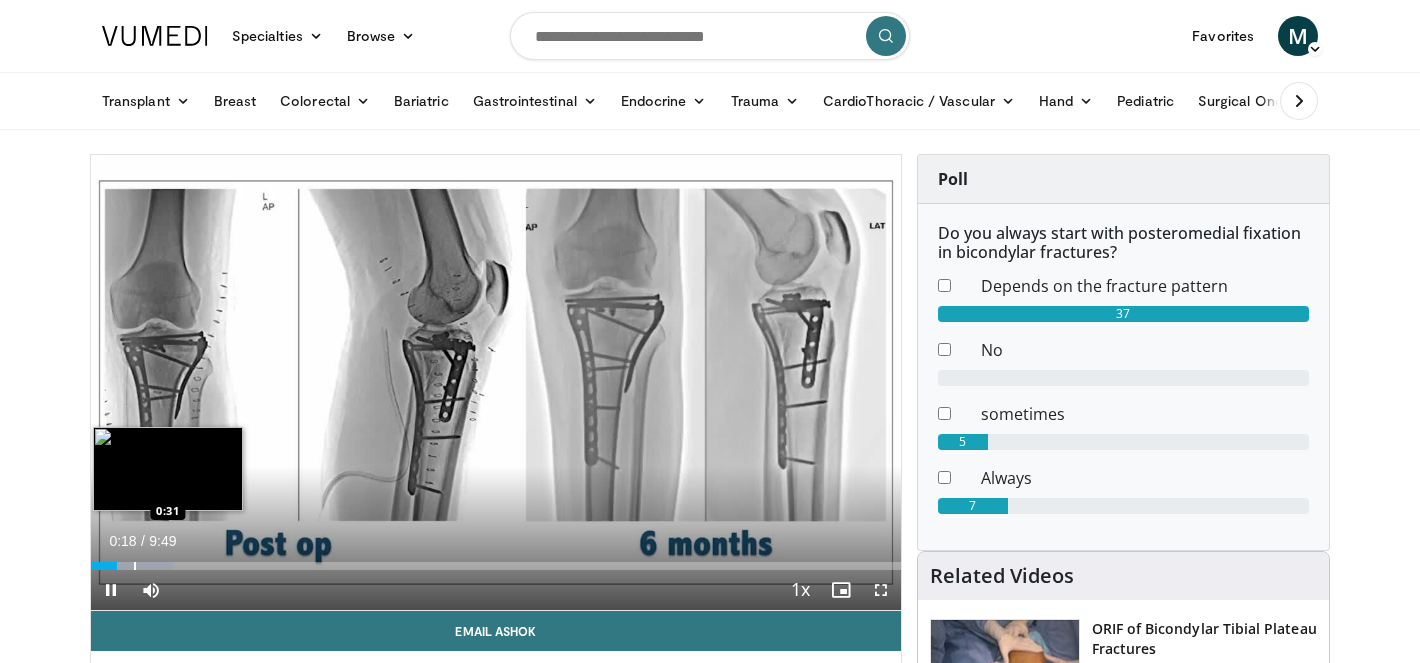 click at bounding box center [135, 566] 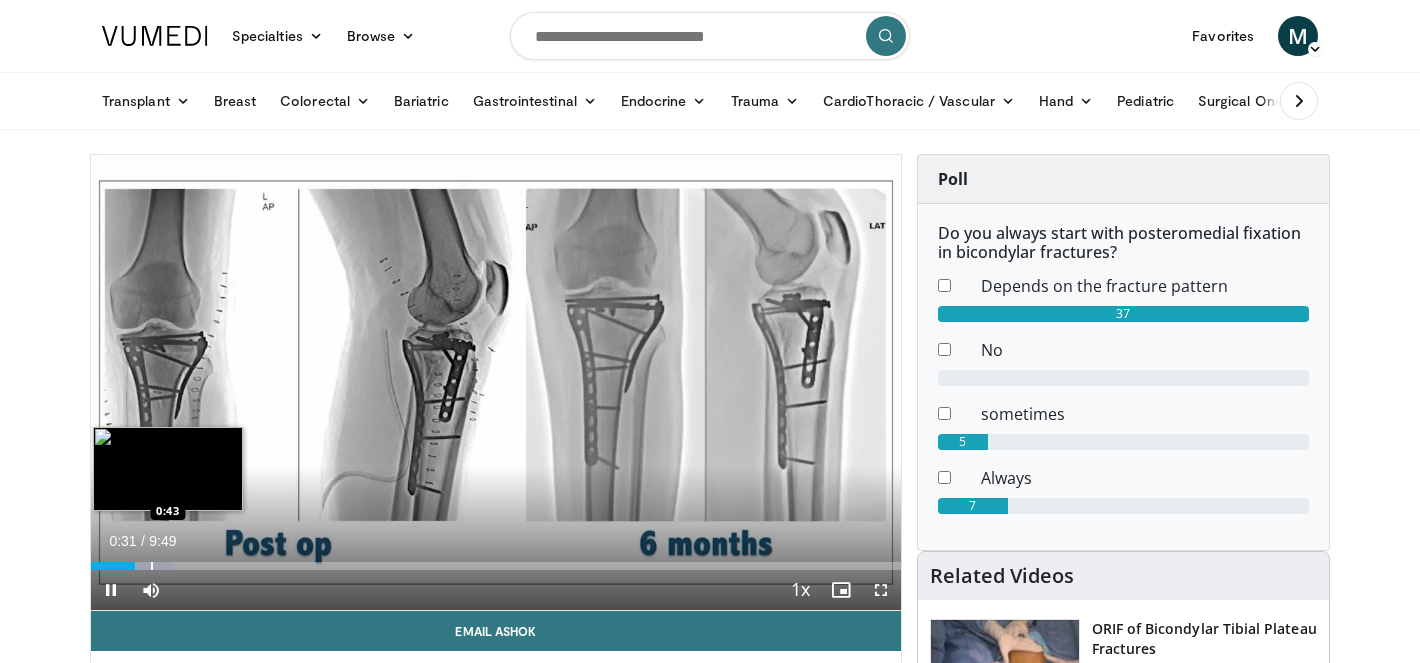 click at bounding box center [152, 566] 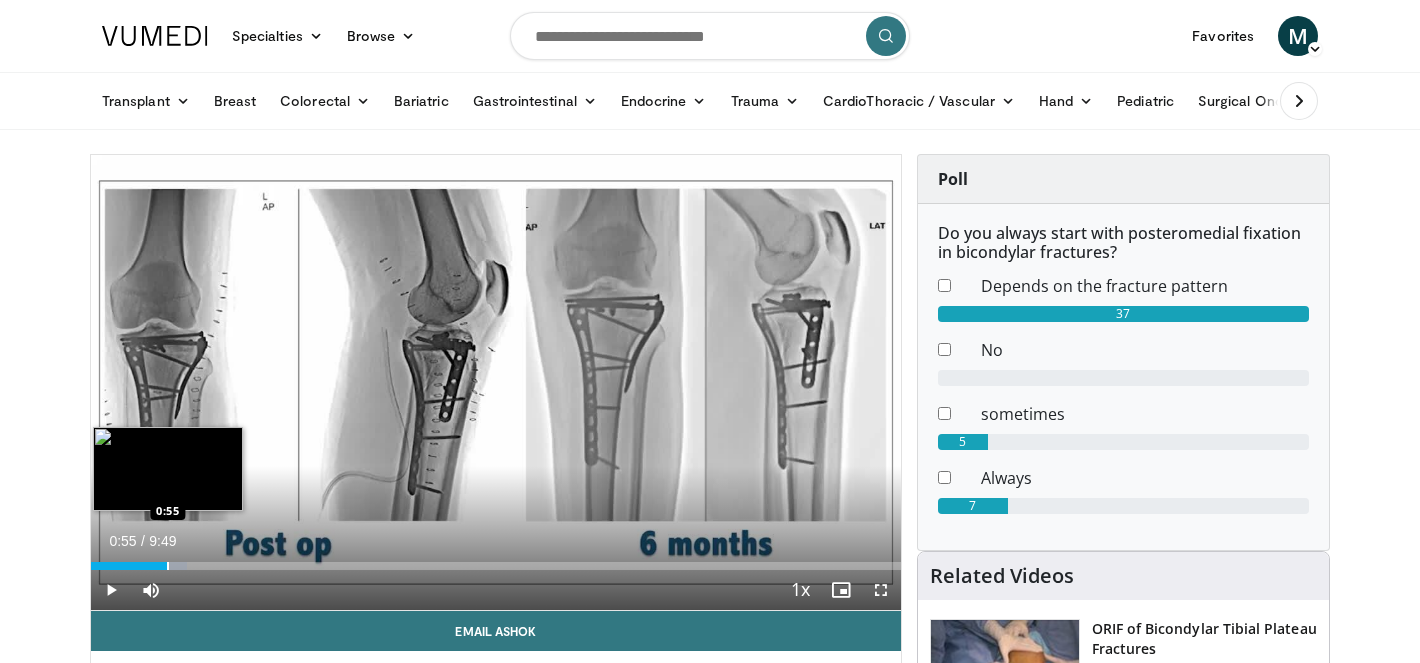 click on "Loaded :  11.88% 0:55 0:55" at bounding box center [496, 560] 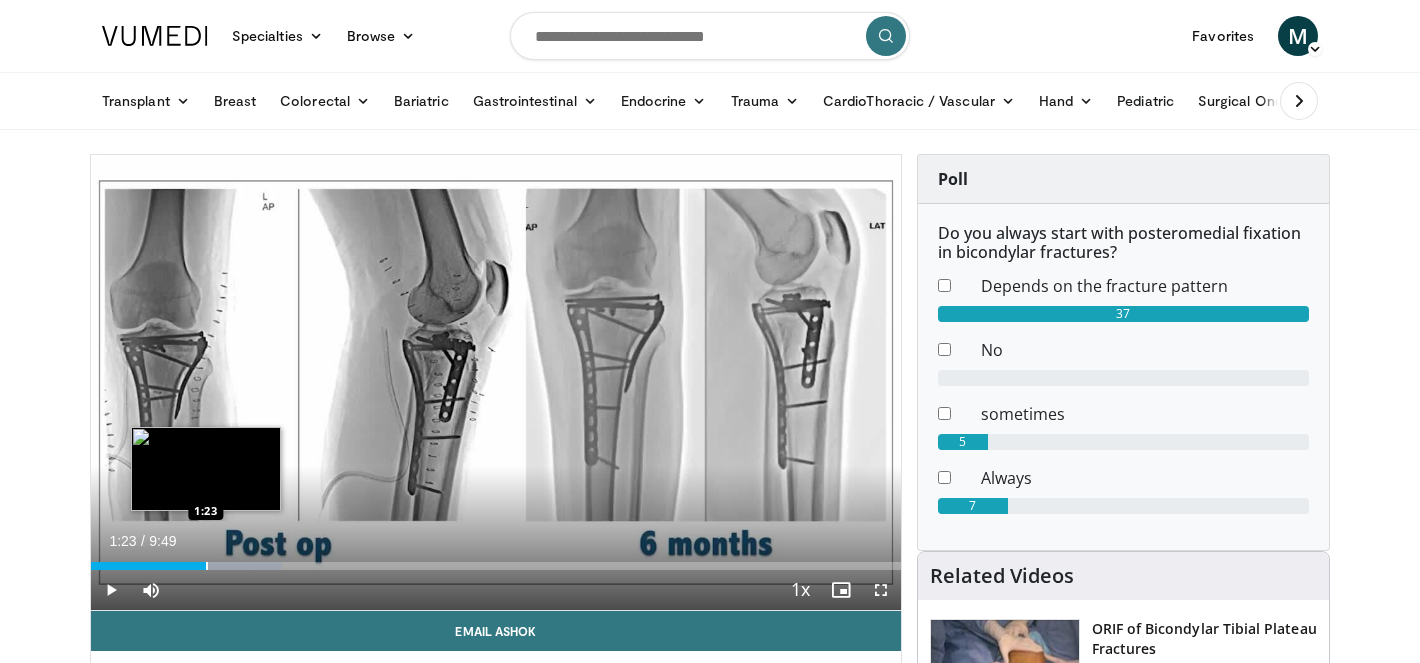 click at bounding box center [207, 566] 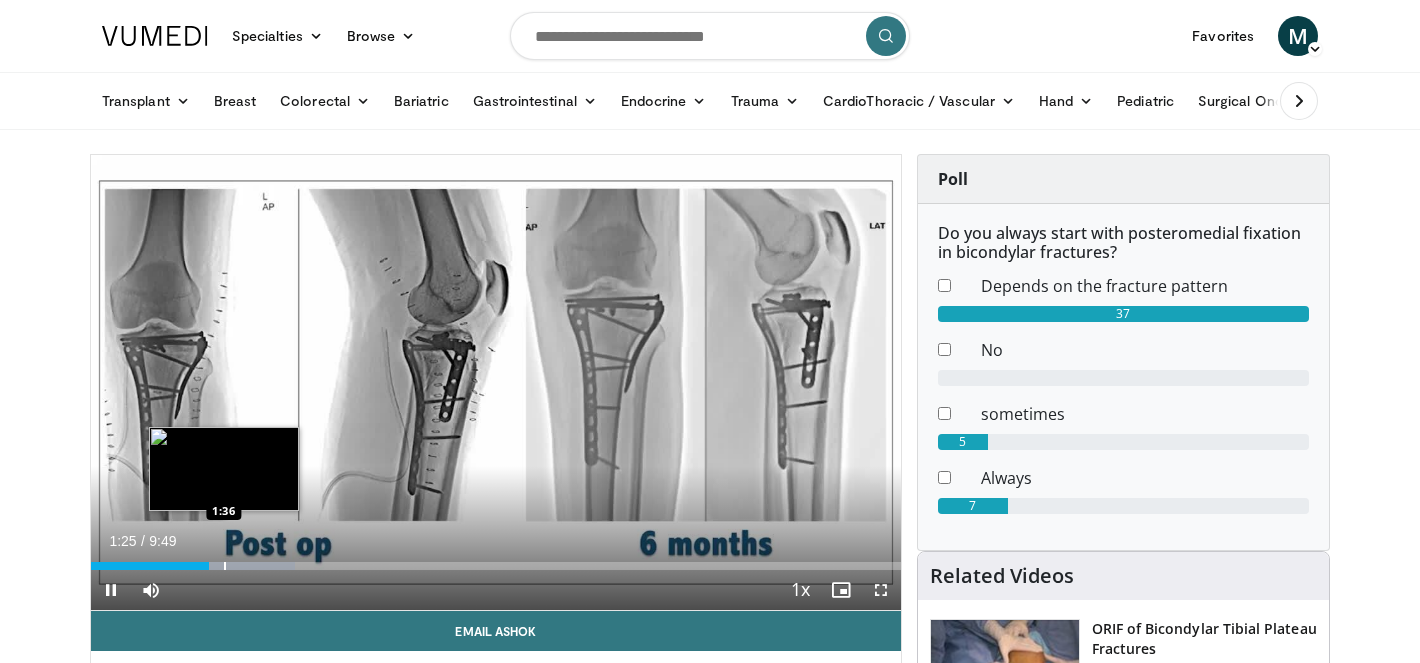 click on "Loaded :  25.23% 1:26 1:36" at bounding box center (496, 560) 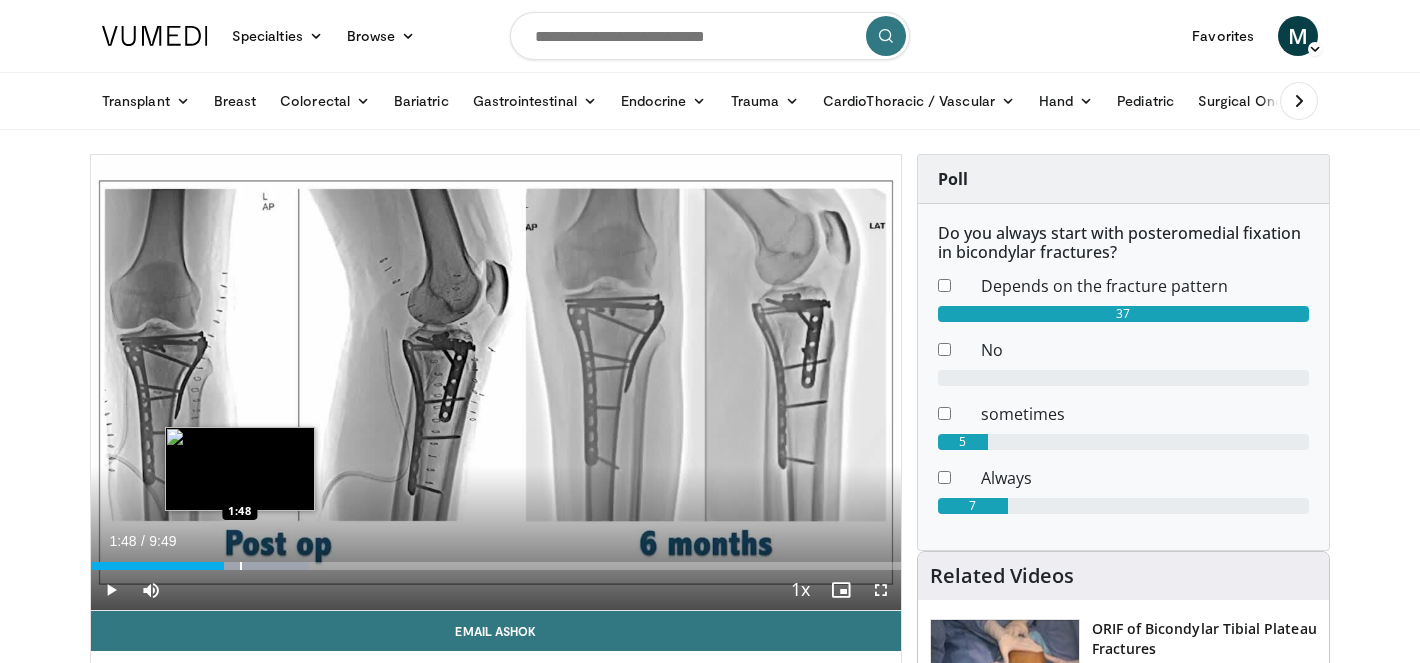 click on "Loaded :  26.92% 1:48 1:48" at bounding box center (496, 560) 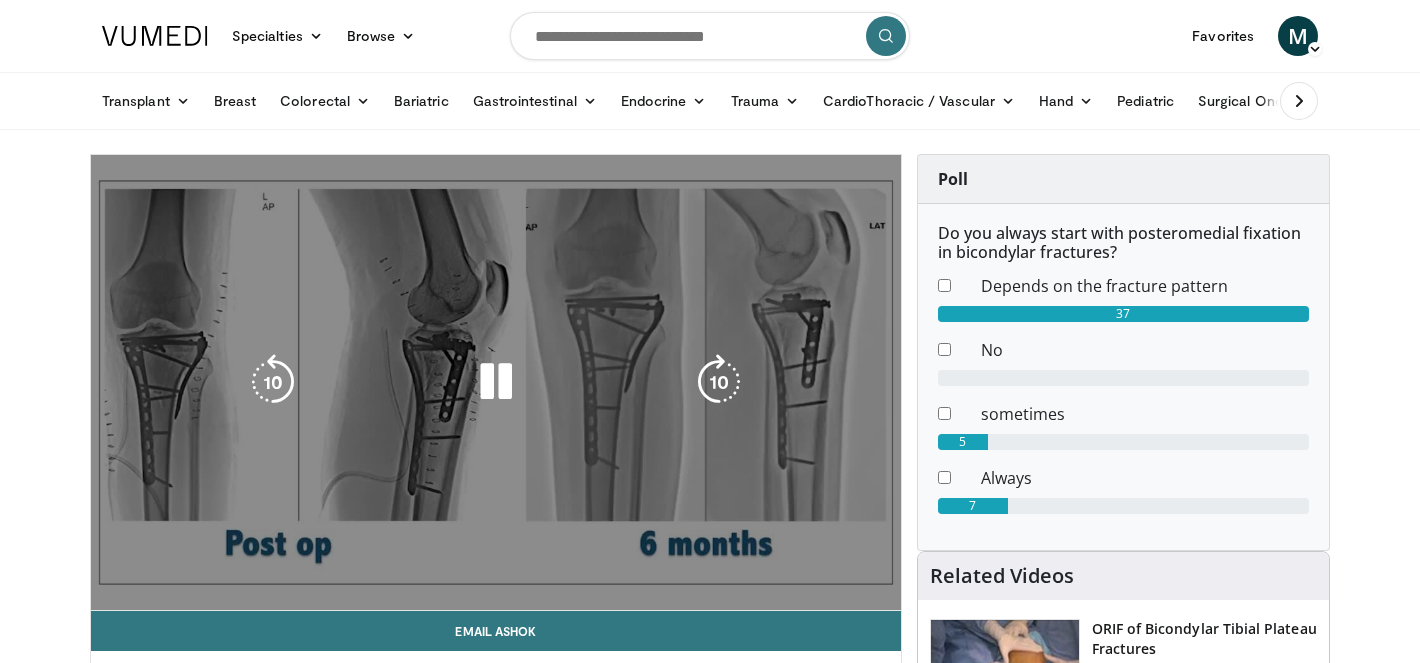 click on "10 seconds
Tap to unmute" at bounding box center [496, 382] 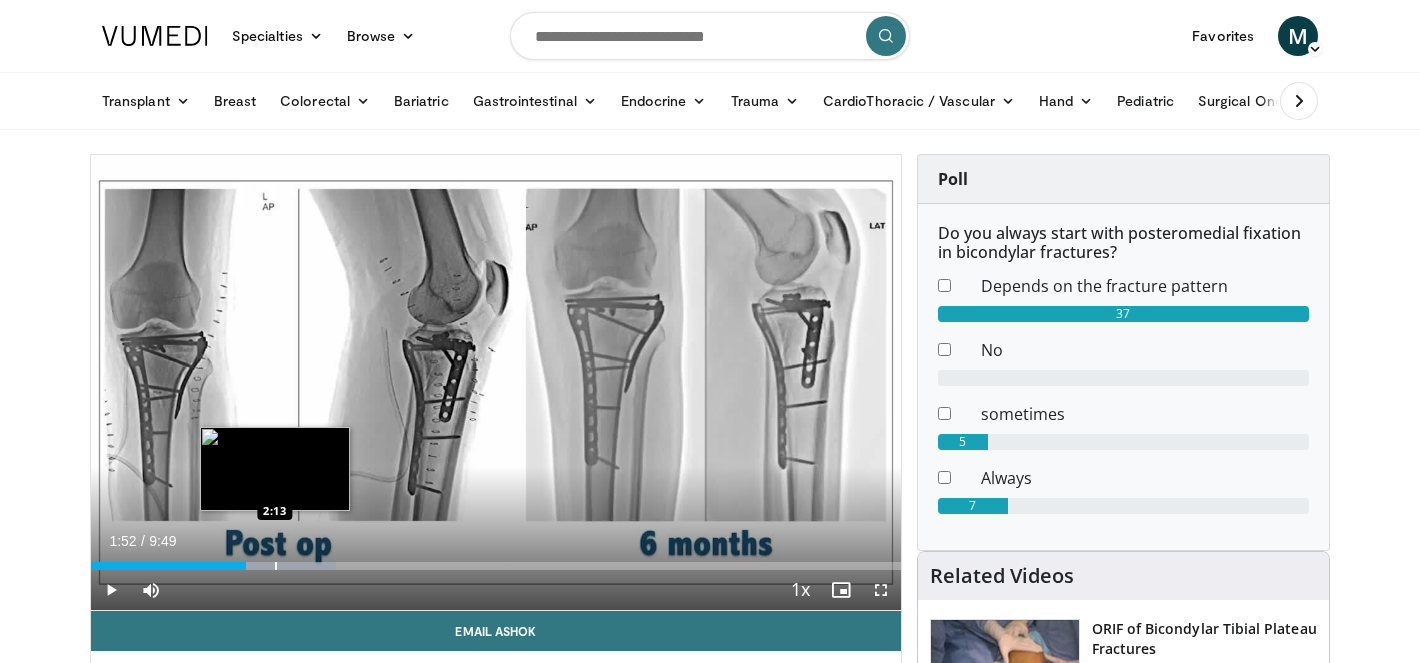 click at bounding box center [276, 566] 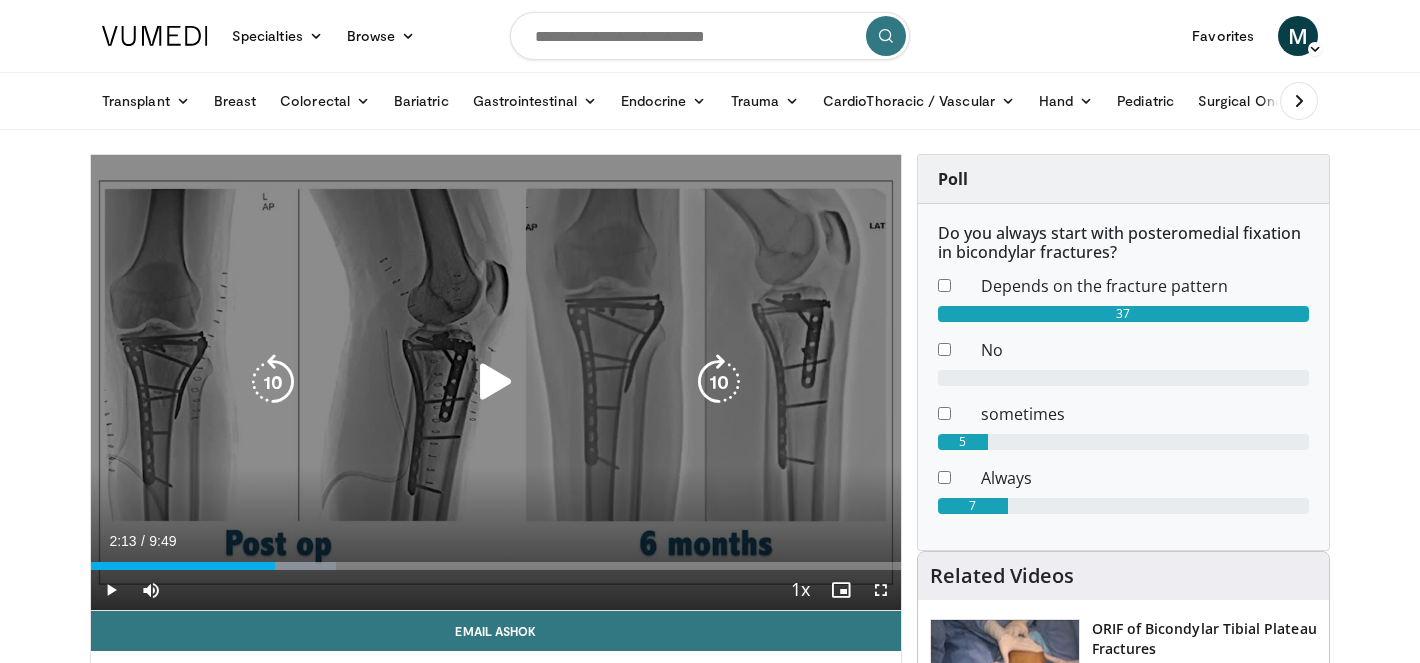 click on "10 seconds
Tap to unmute" at bounding box center [496, 382] 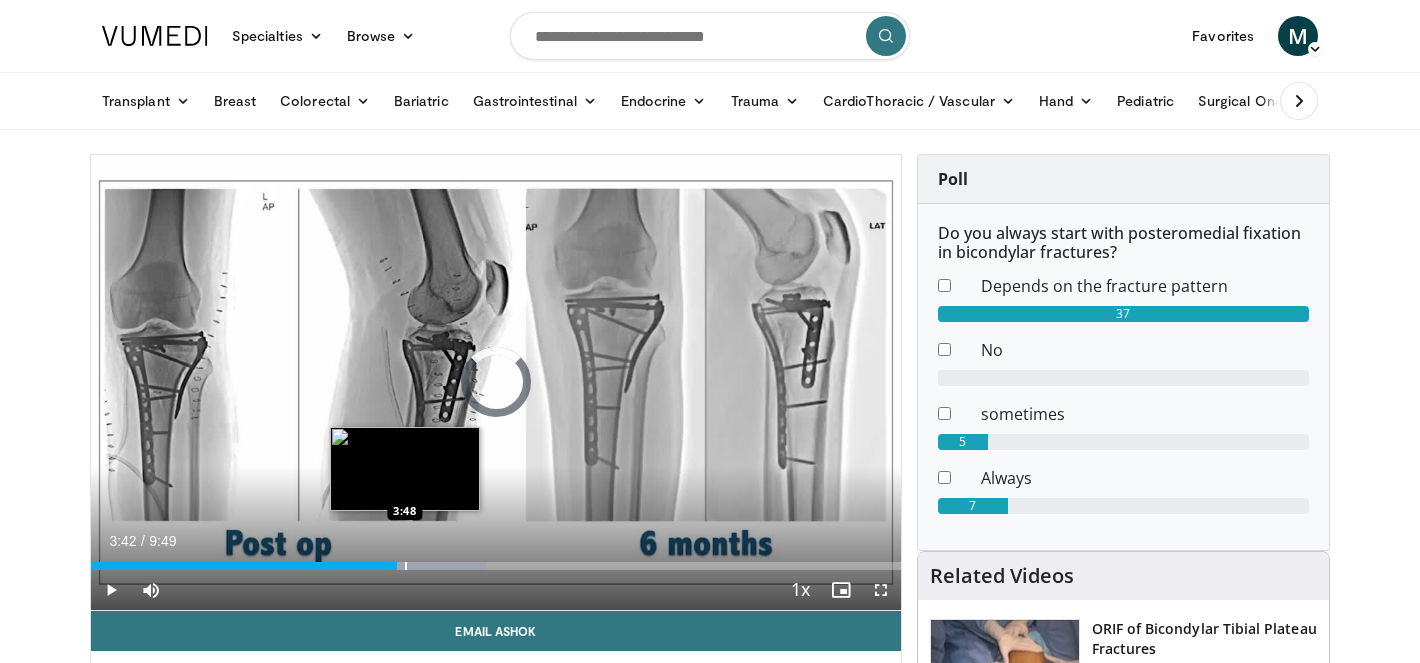 click at bounding box center [406, 566] 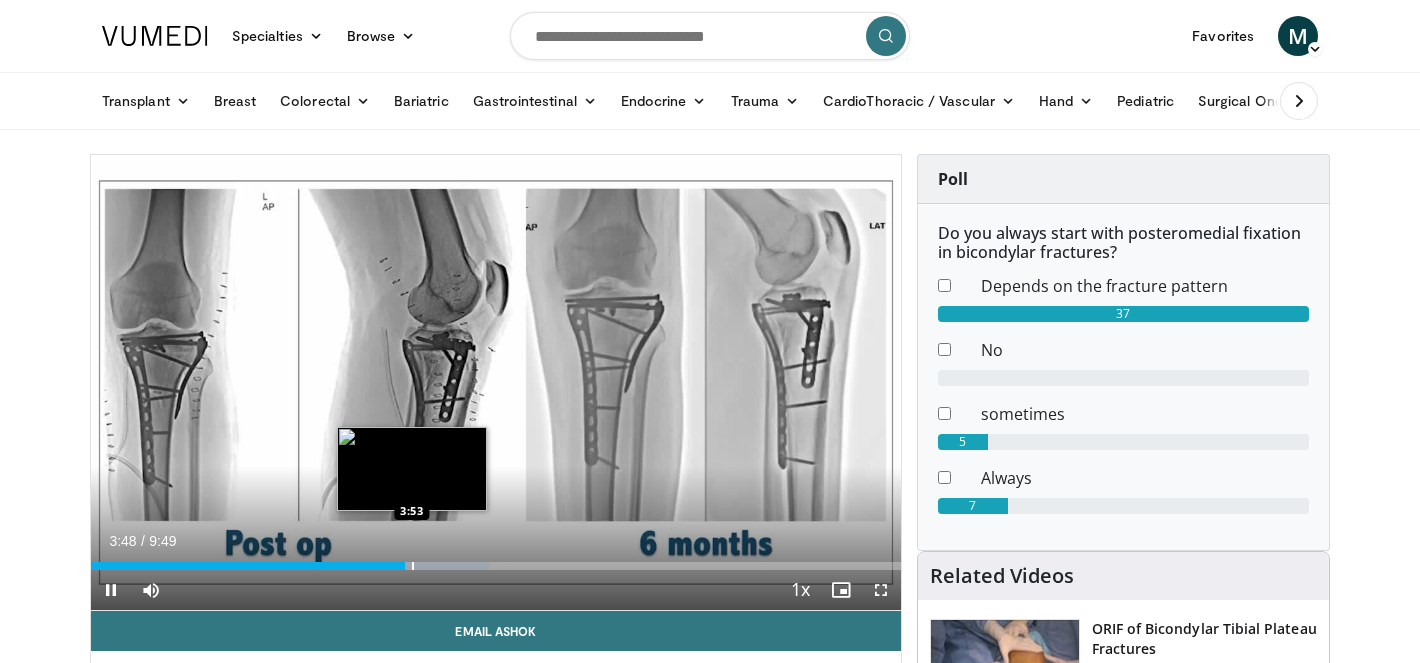 click on "Loaded :  49.20% 3:48 3:53" at bounding box center [496, 566] 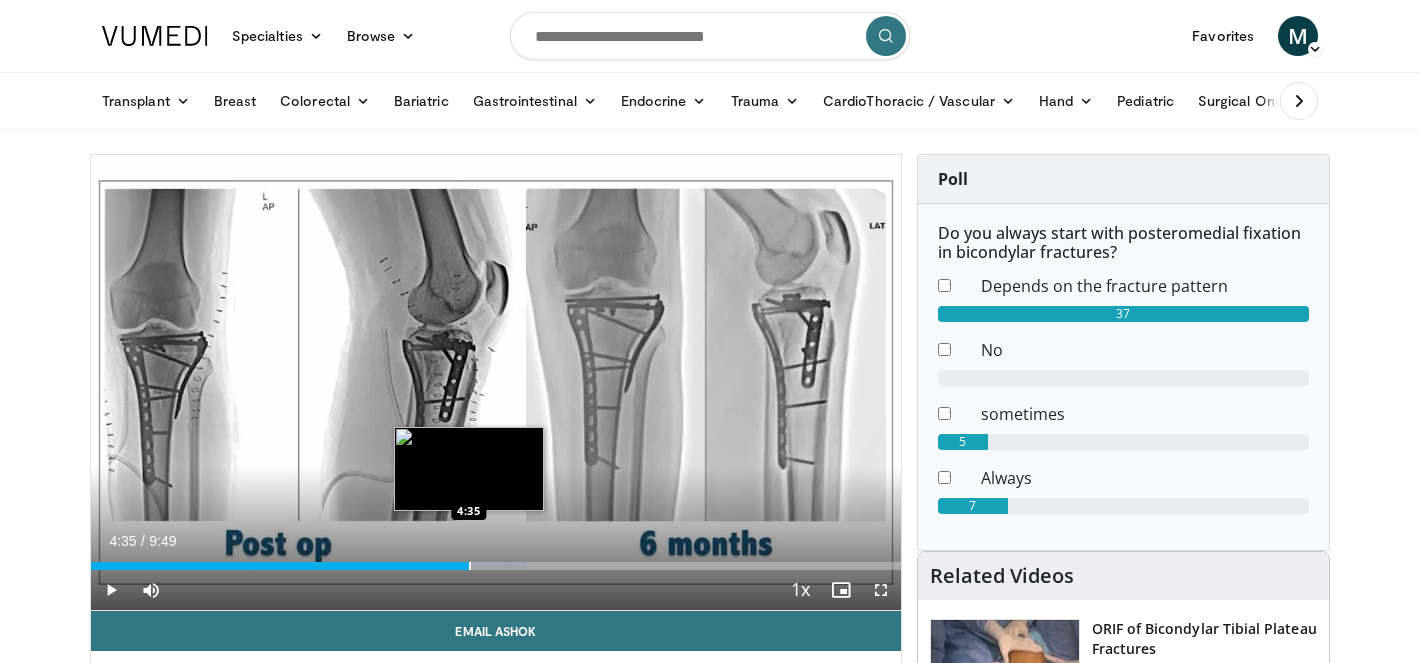 click on "Loaded :  53.85% 4:35 4:35" at bounding box center [496, 560] 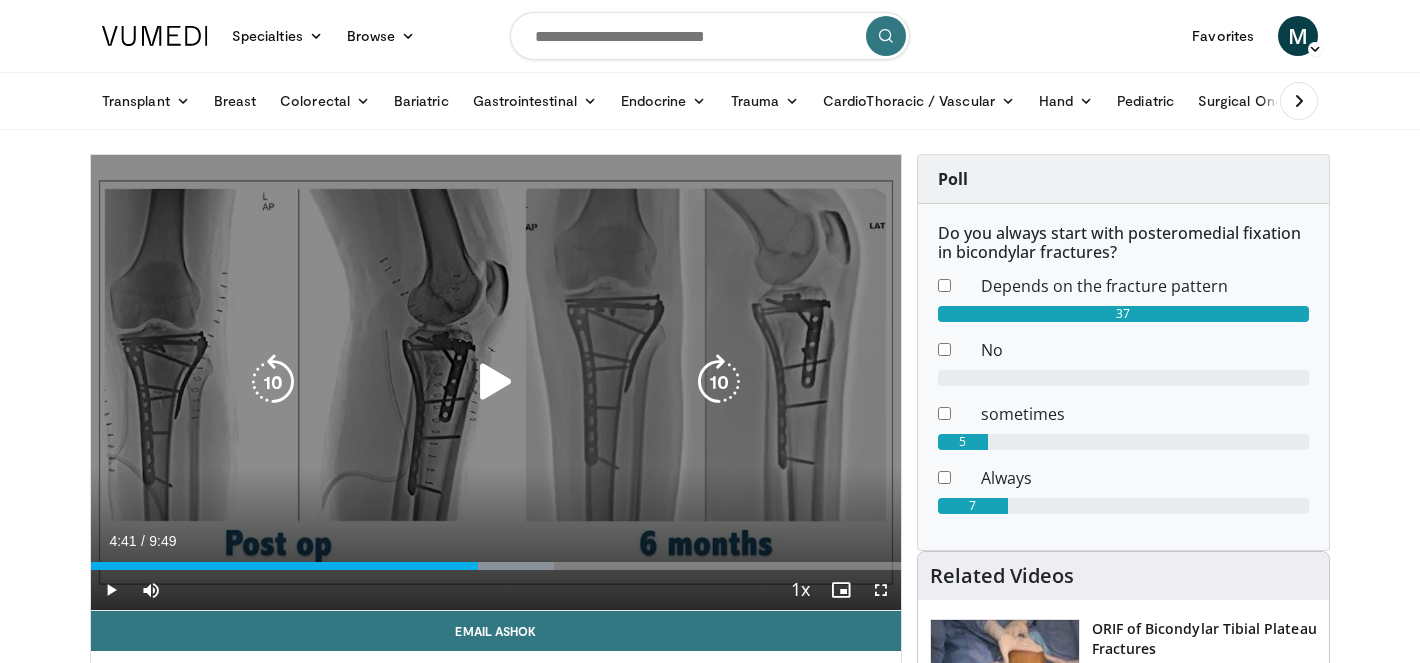 click at bounding box center (495, 566) 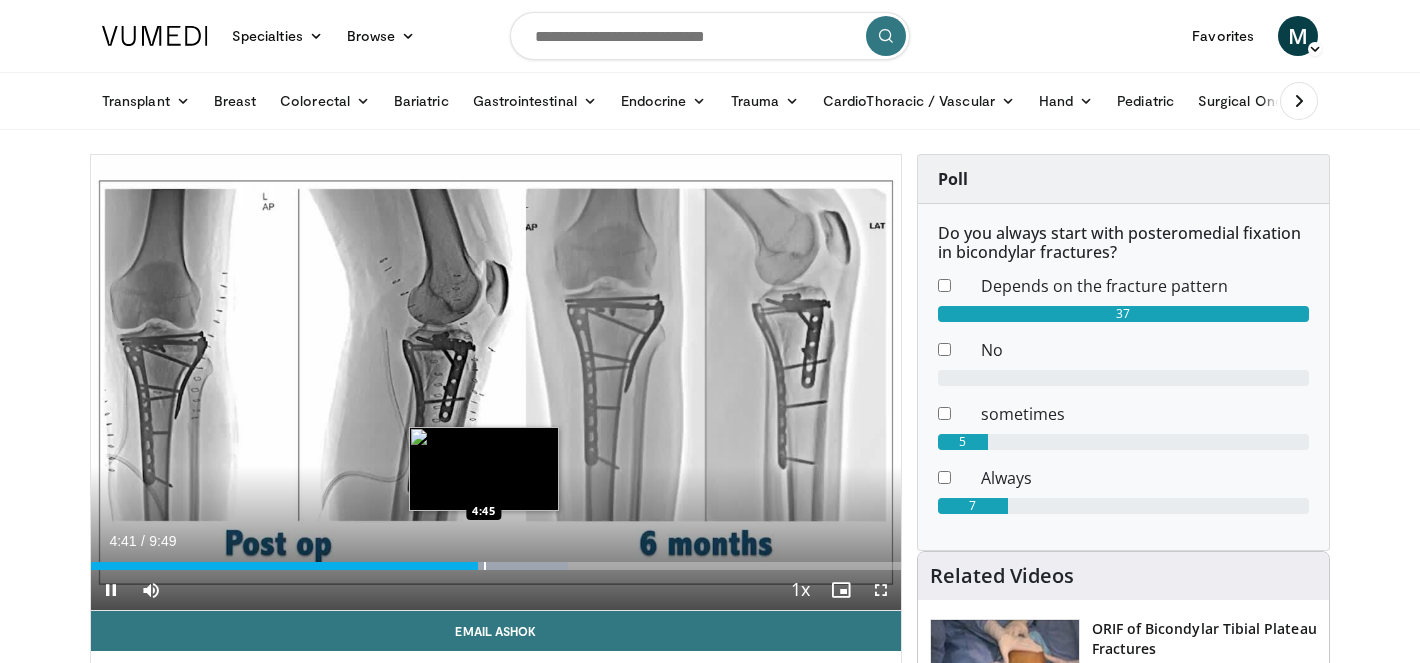 click at bounding box center (485, 566) 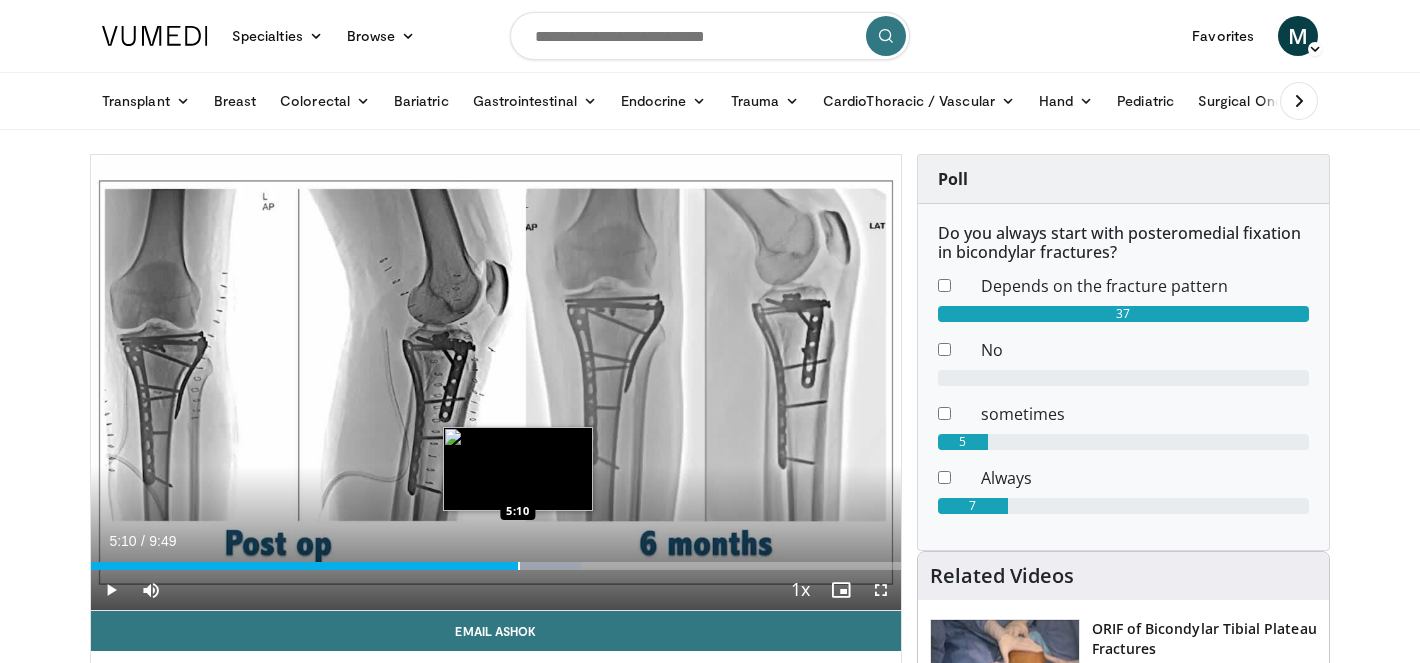 click at bounding box center (519, 566) 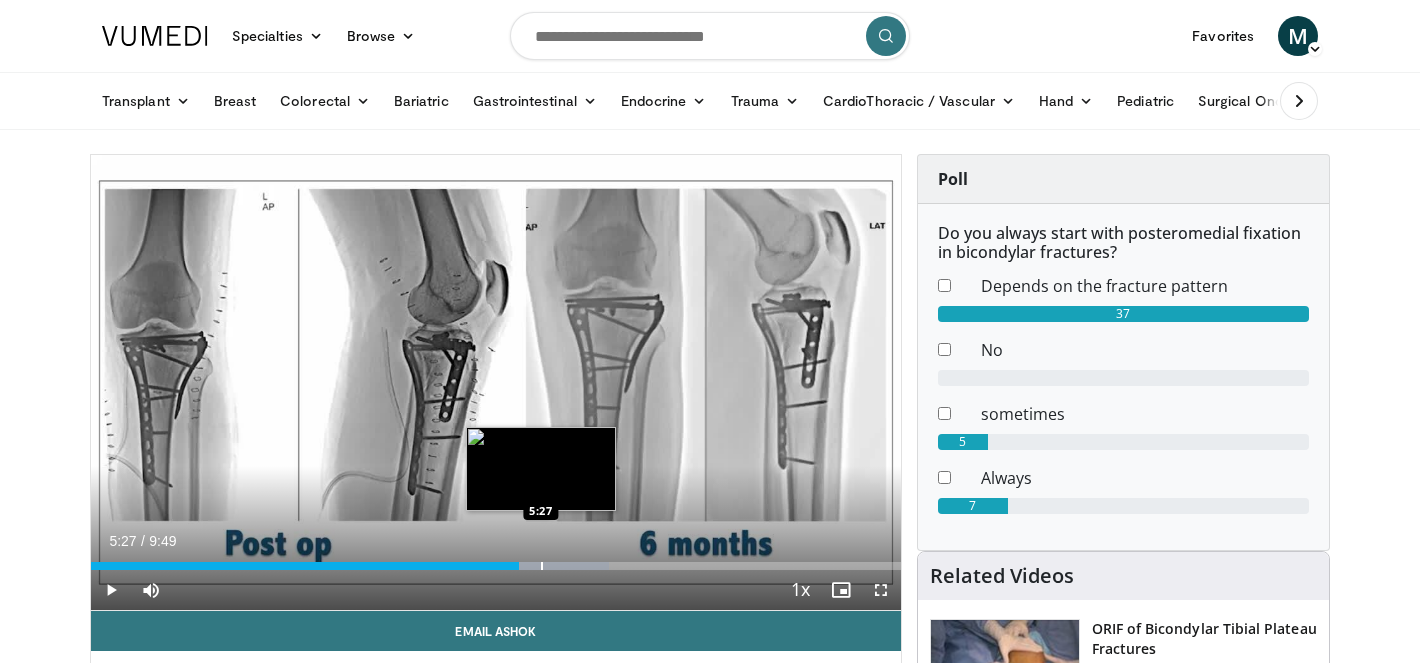 click at bounding box center (542, 566) 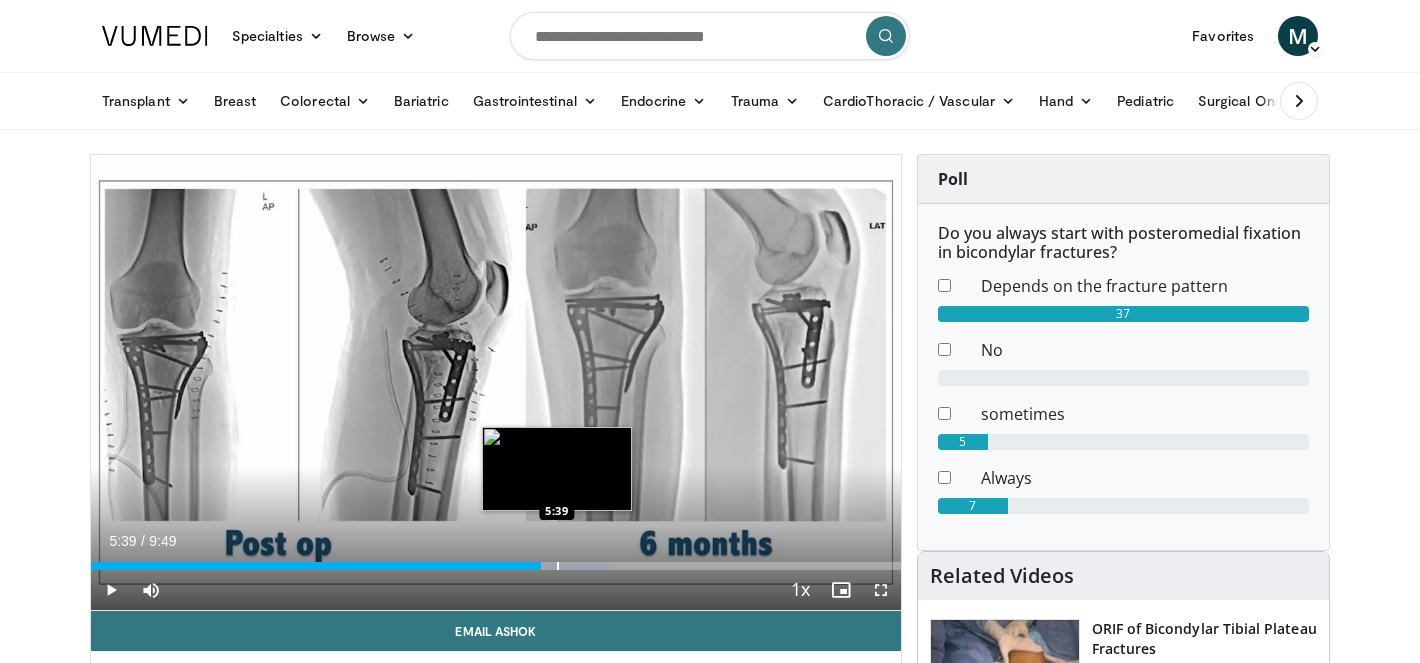 click at bounding box center [558, 566] 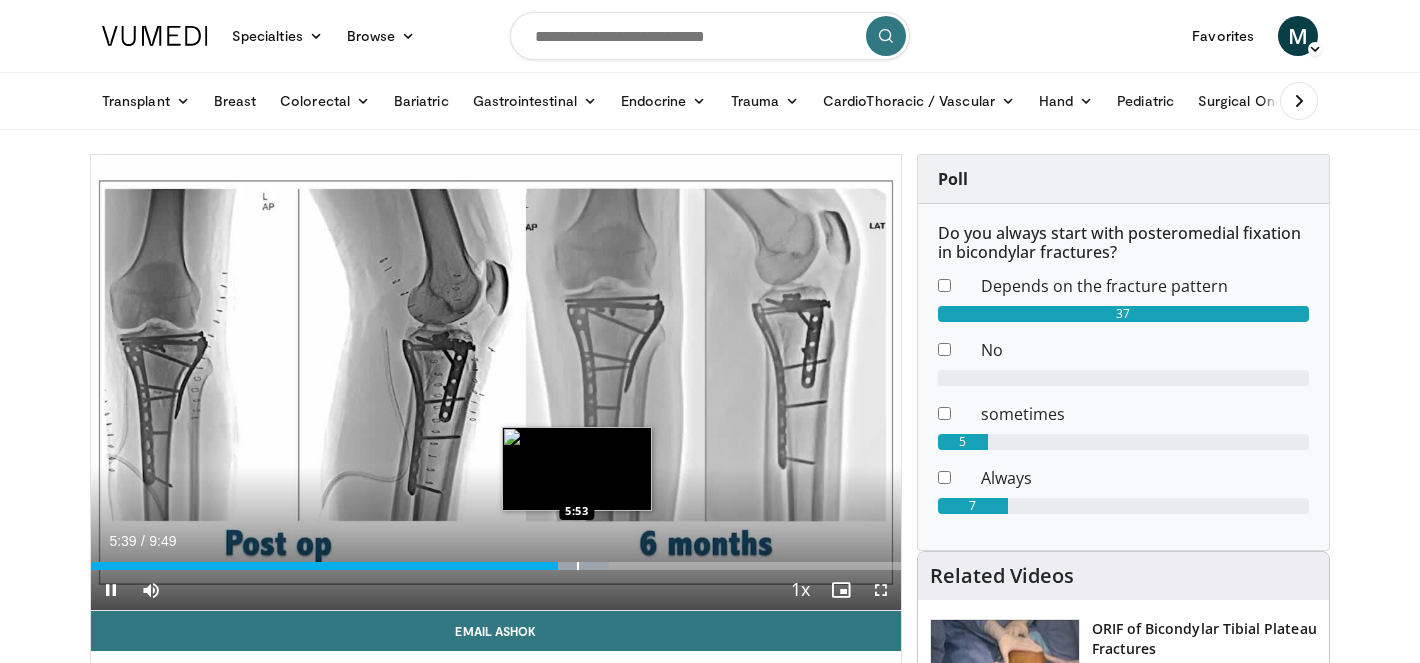 click at bounding box center [578, 566] 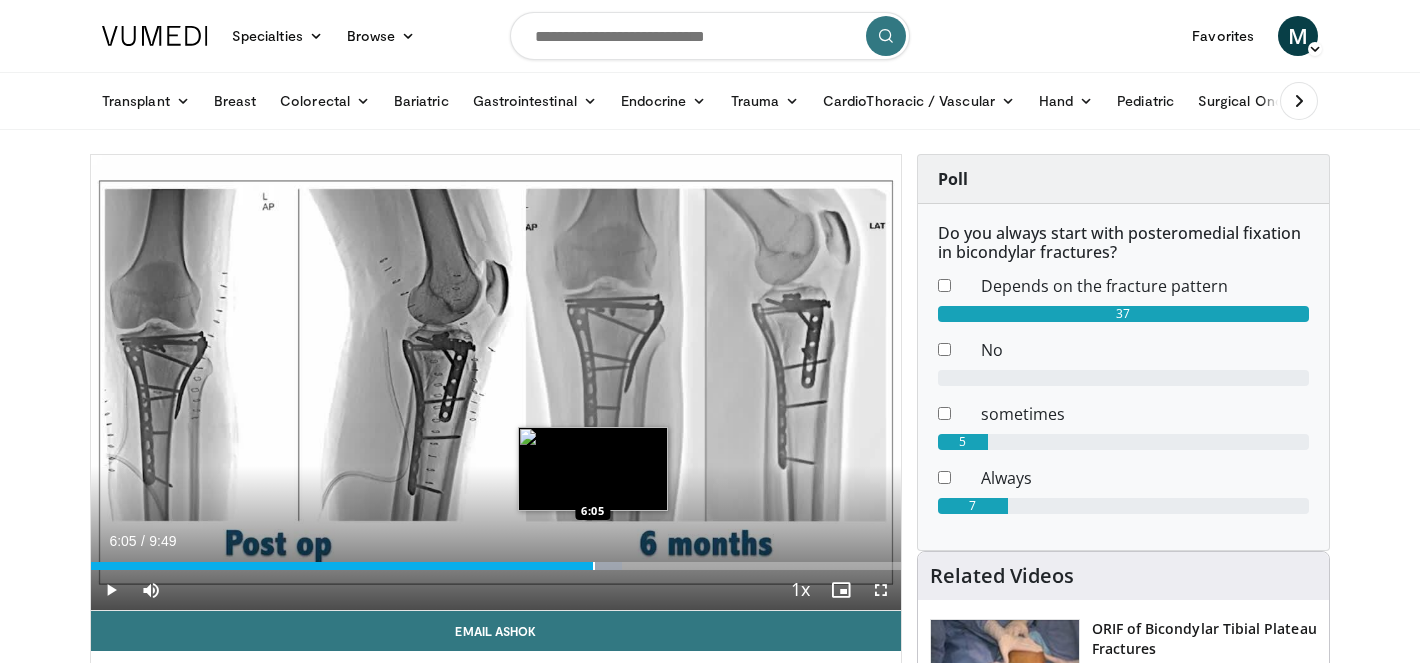 click on "Loaded :  65.63% 6:05 6:05" at bounding box center [496, 560] 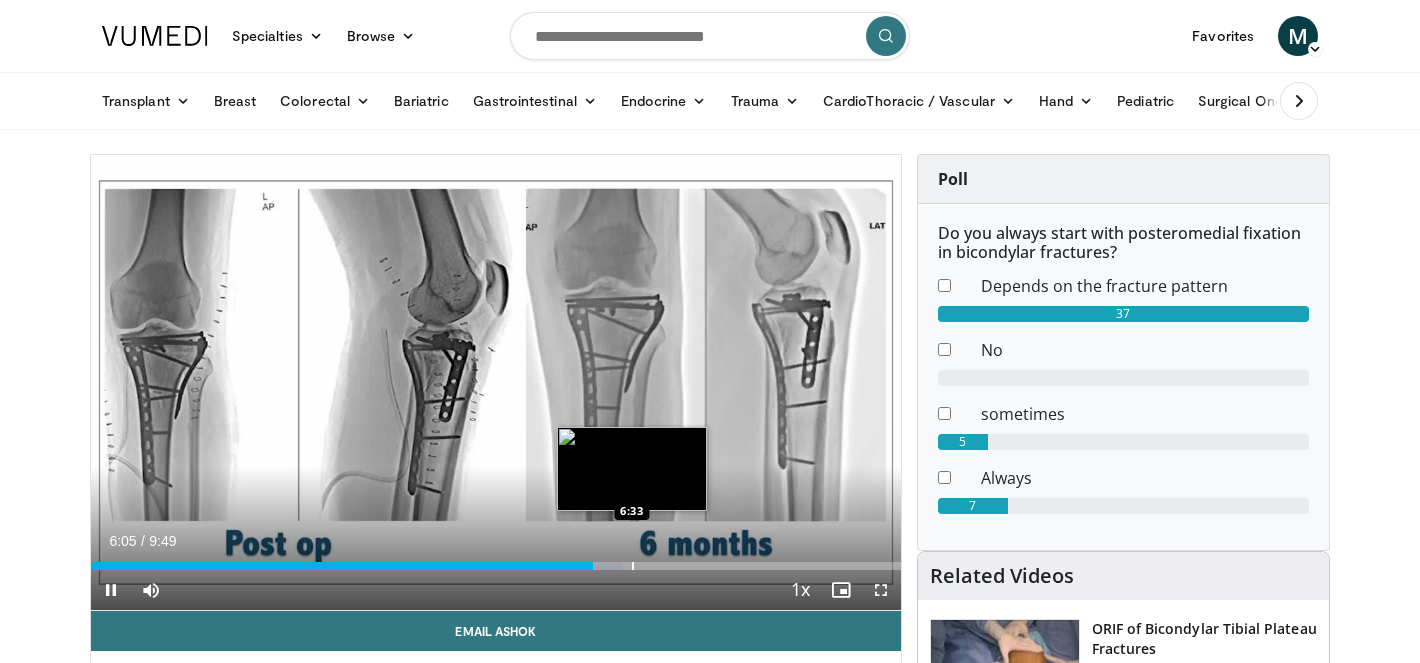click on "Loaded :  65.63% 6:05 6:33" at bounding box center [496, 560] 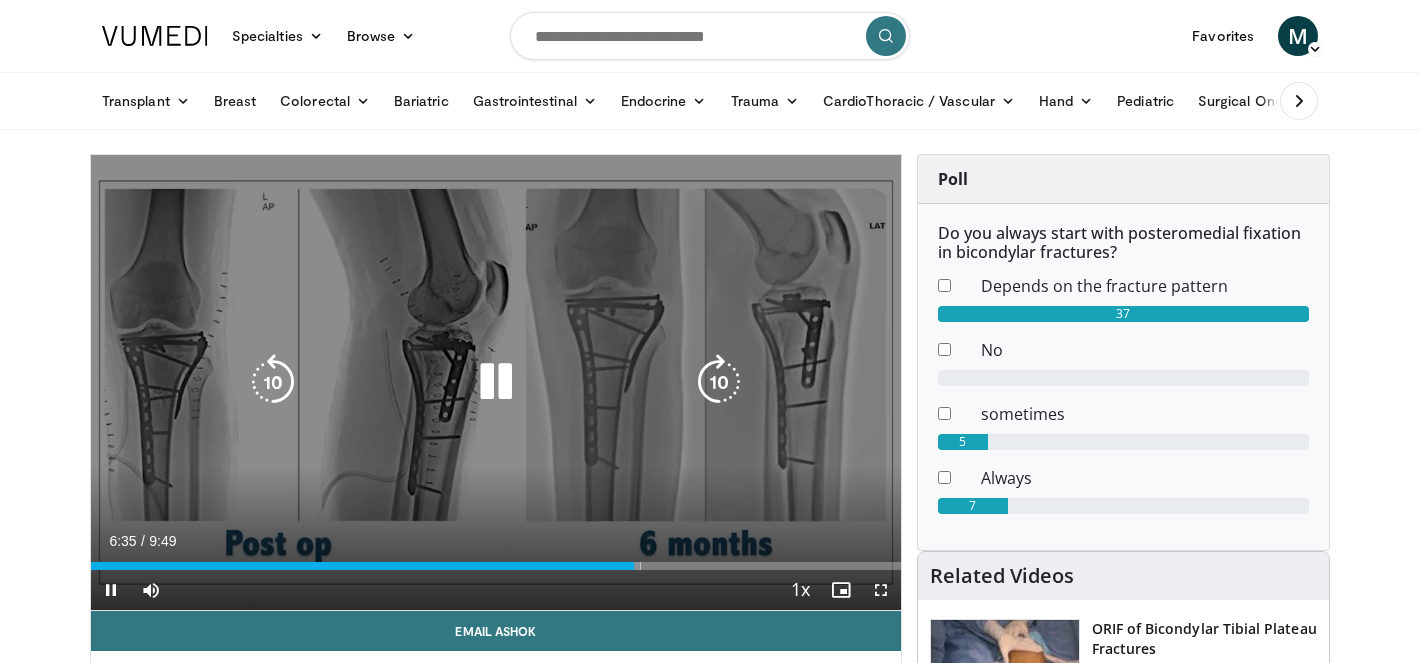 click on "10 seconds
Tap to unmute" at bounding box center [496, 382] 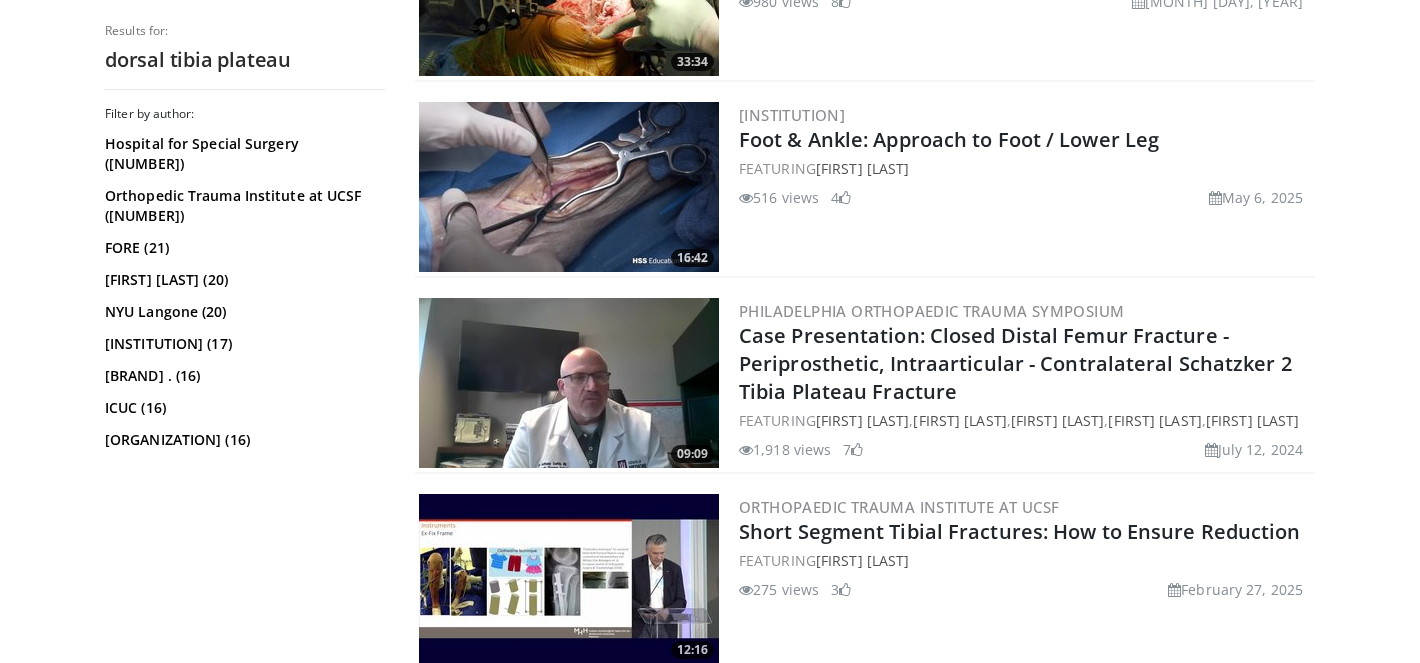 scroll, scrollTop: 4441, scrollLeft: 0, axis: vertical 